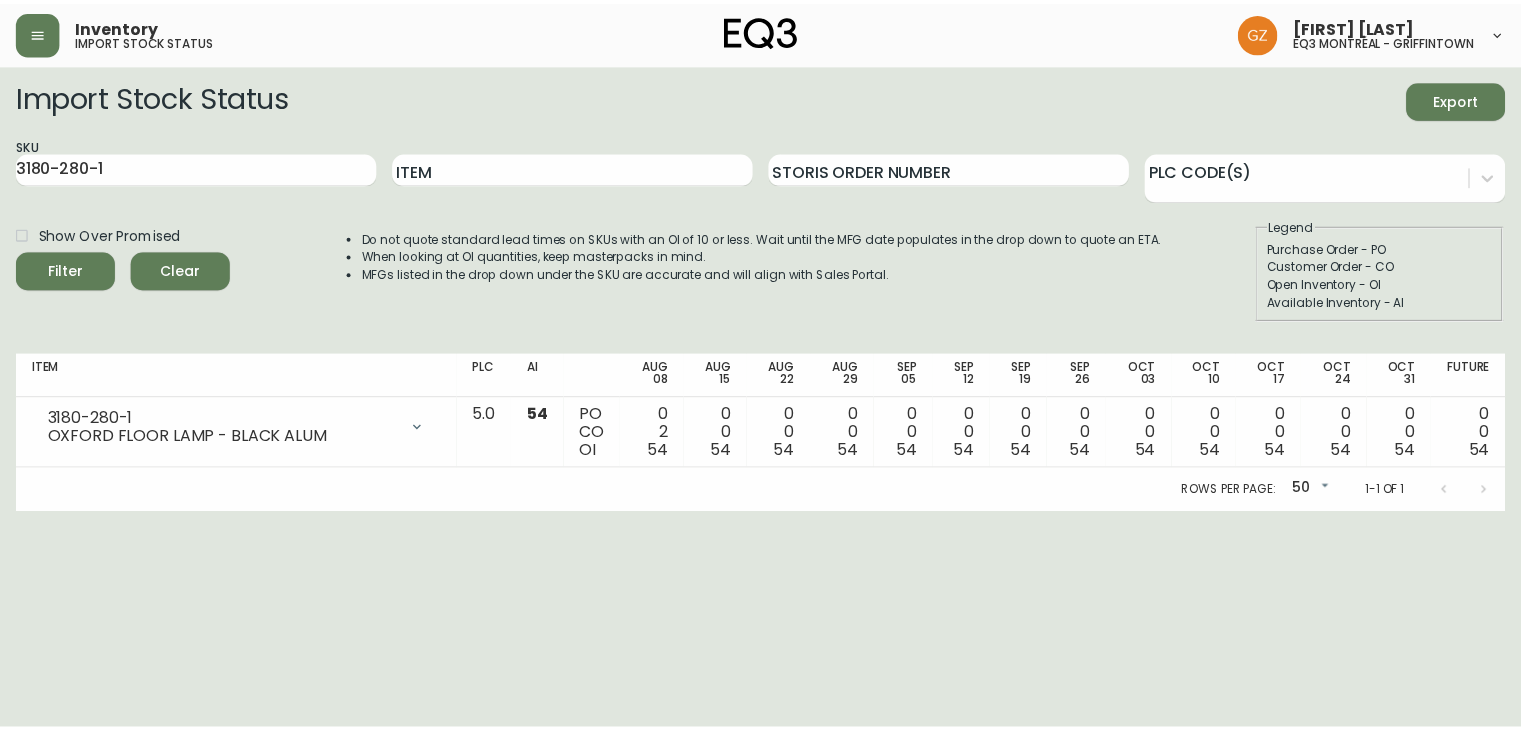 scroll, scrollTop: 0, scrollLeft: 0, axis: both 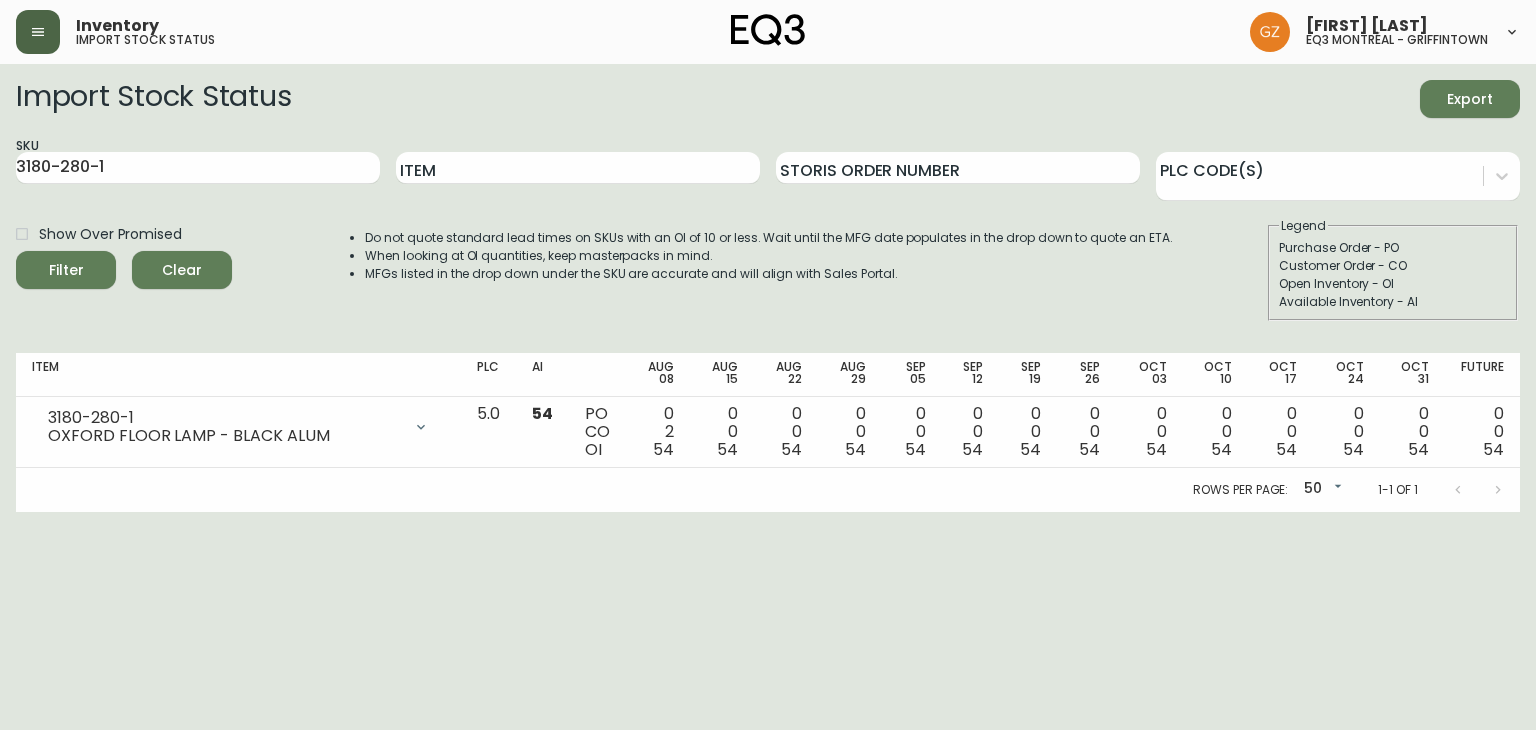 click at bounding box center (38, 32) 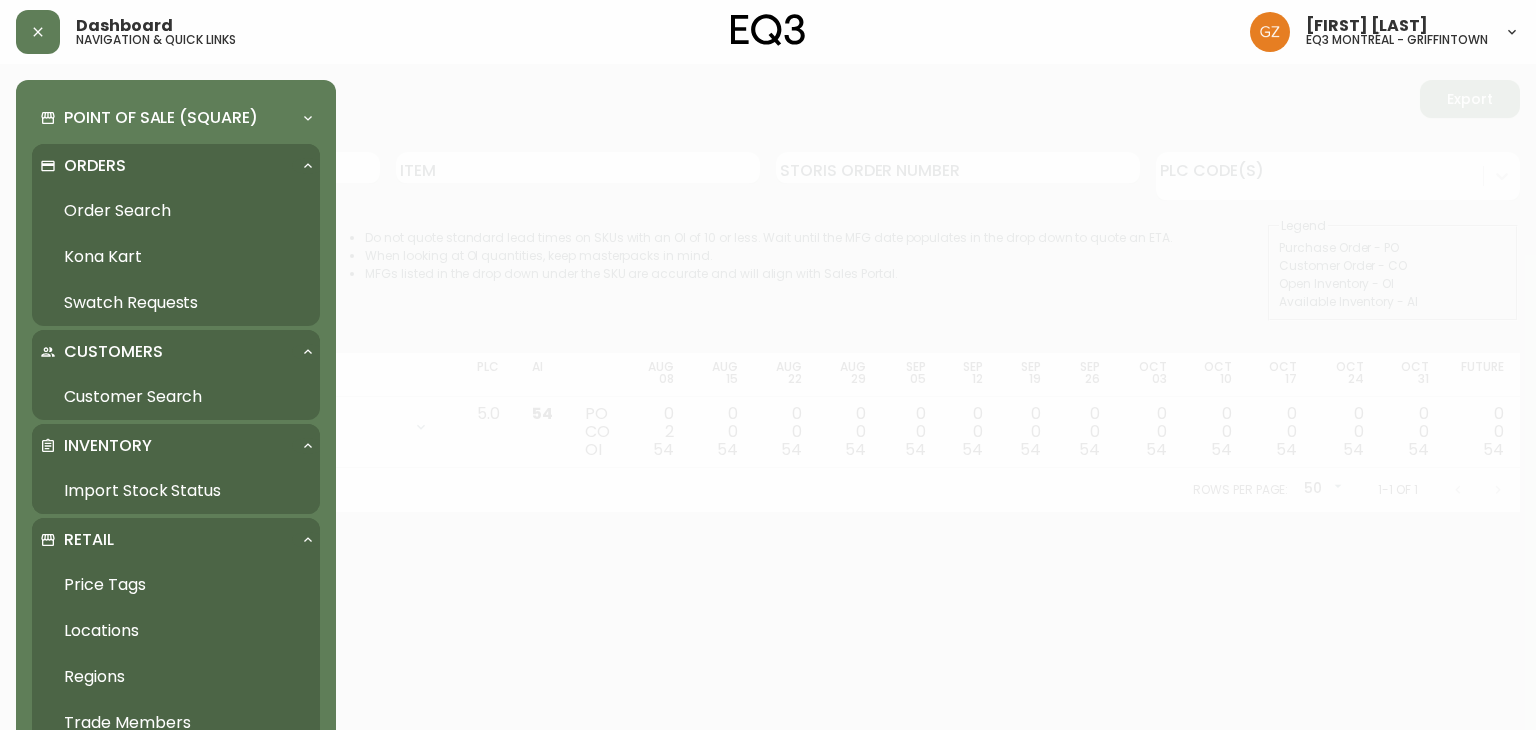 click on "Orders" at bounding box center [95, 166] 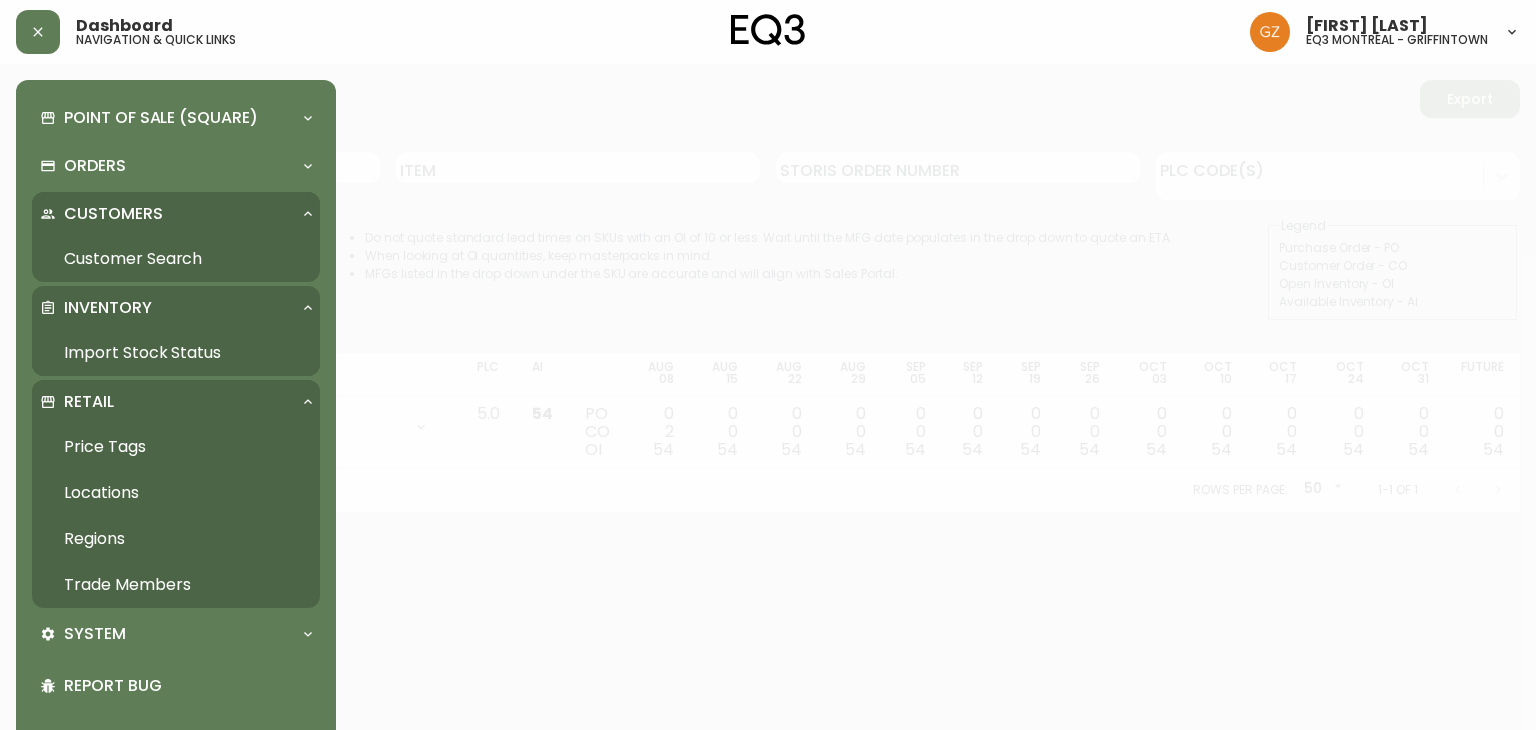 click on "Trade Members" at bounding box center [176, 585] 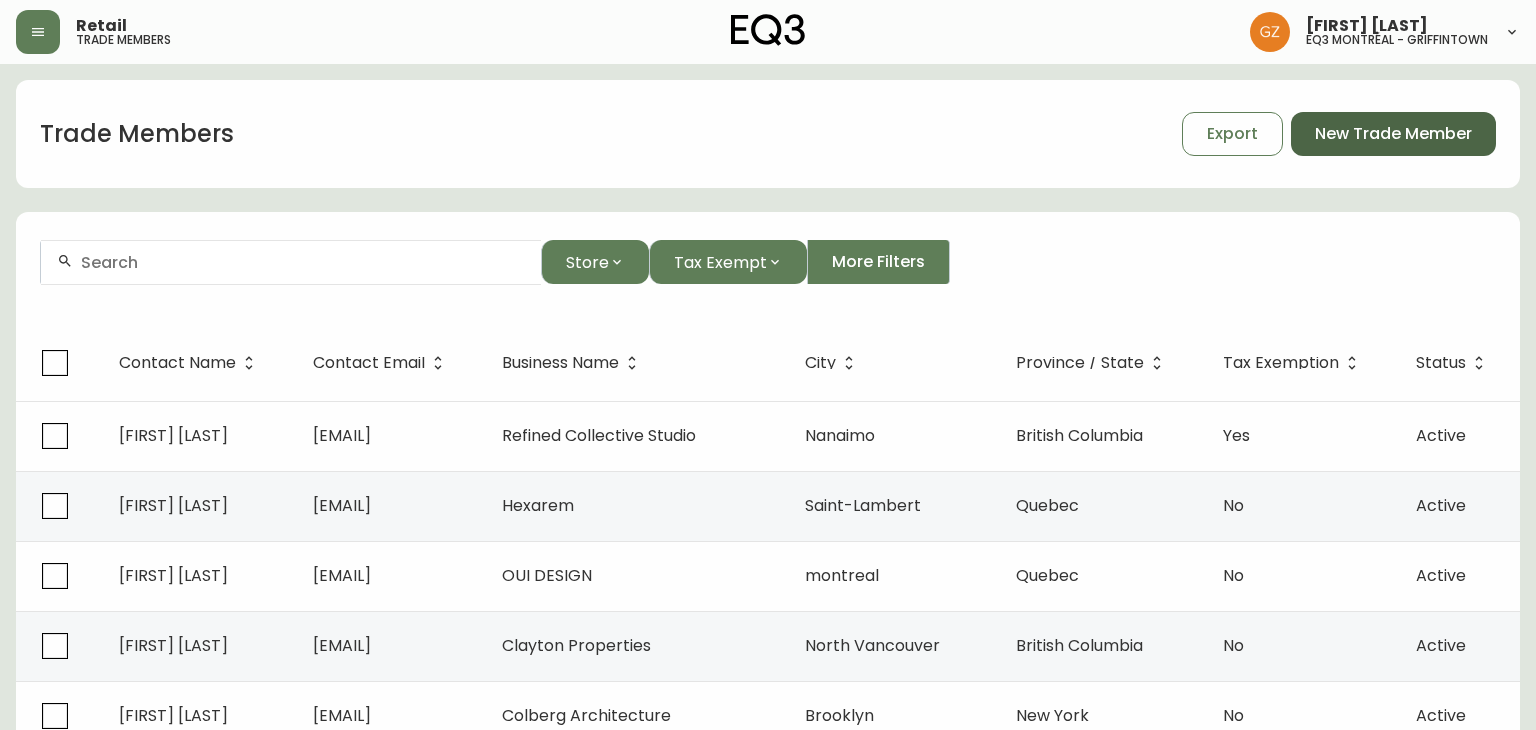 click on "New Trade Member" at bounding box center [1393, 134] 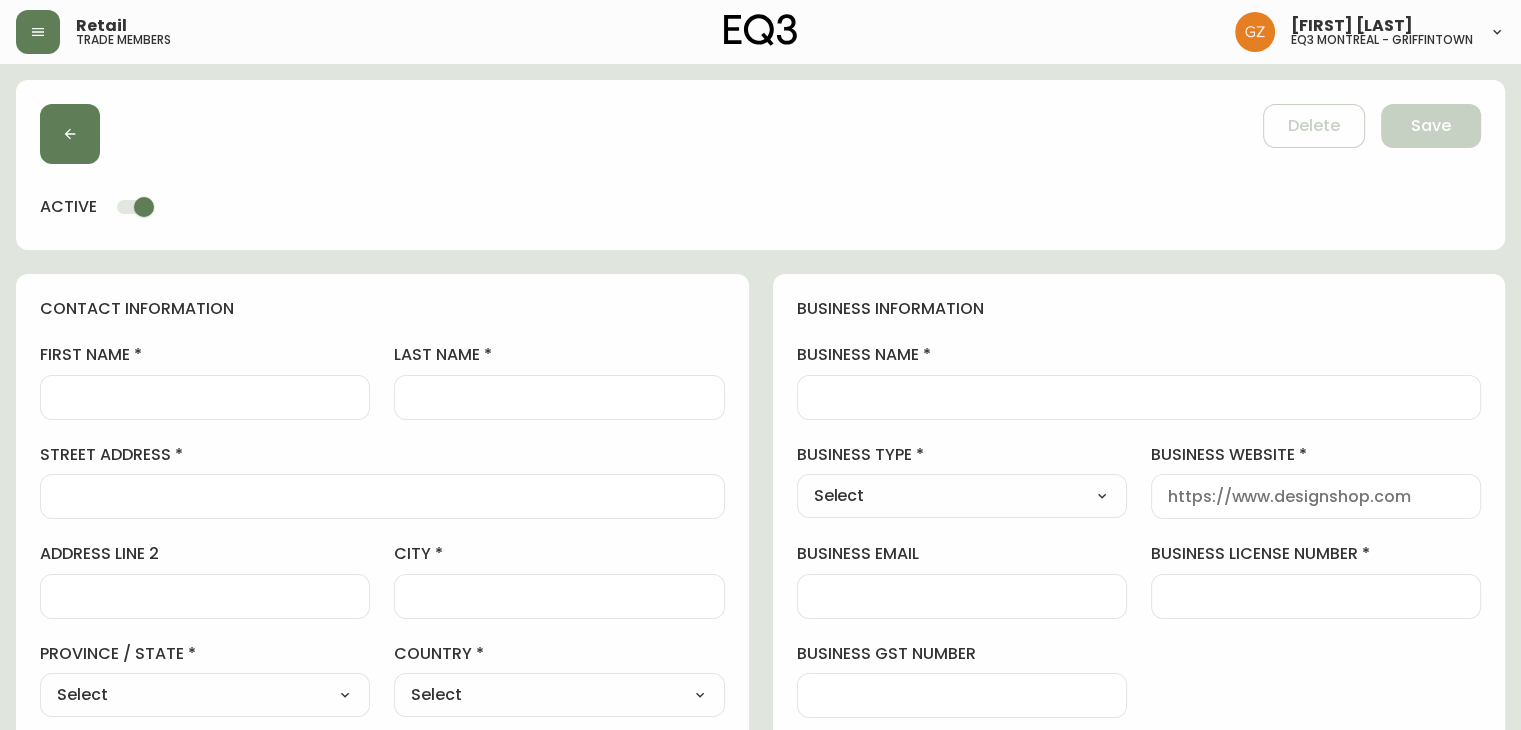 click on "first name [FIRST] last name [LAST] street address [NUMBER] [STREET] address line 2 [ADDRESS] [CITY] [STATE] Select Select Alberta British Columbia Manitoba New Brunswick Newfoundland and Labrador Nova Scotia Nunavut Northwest Territories Ontario Prince Edward Island Quebec Saskatchewan Yukon country Select Select Canada United States postal / zip code [POSTAL_CODE] phone number [PHONE] email [EMAIL] locale Select Select CA_EN CA_FR US_EN" at bounding box center [382, 629] 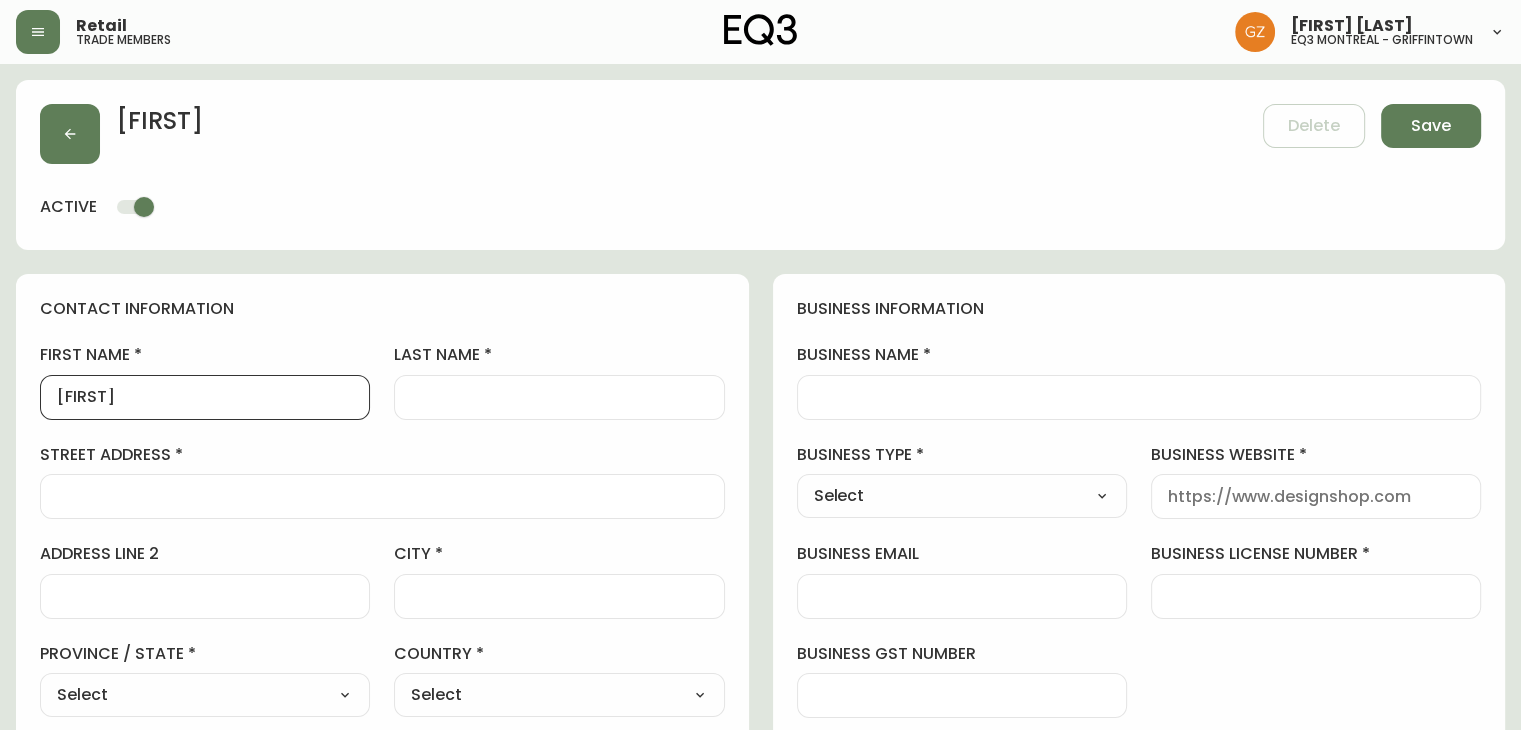 type on "[FIRST]" 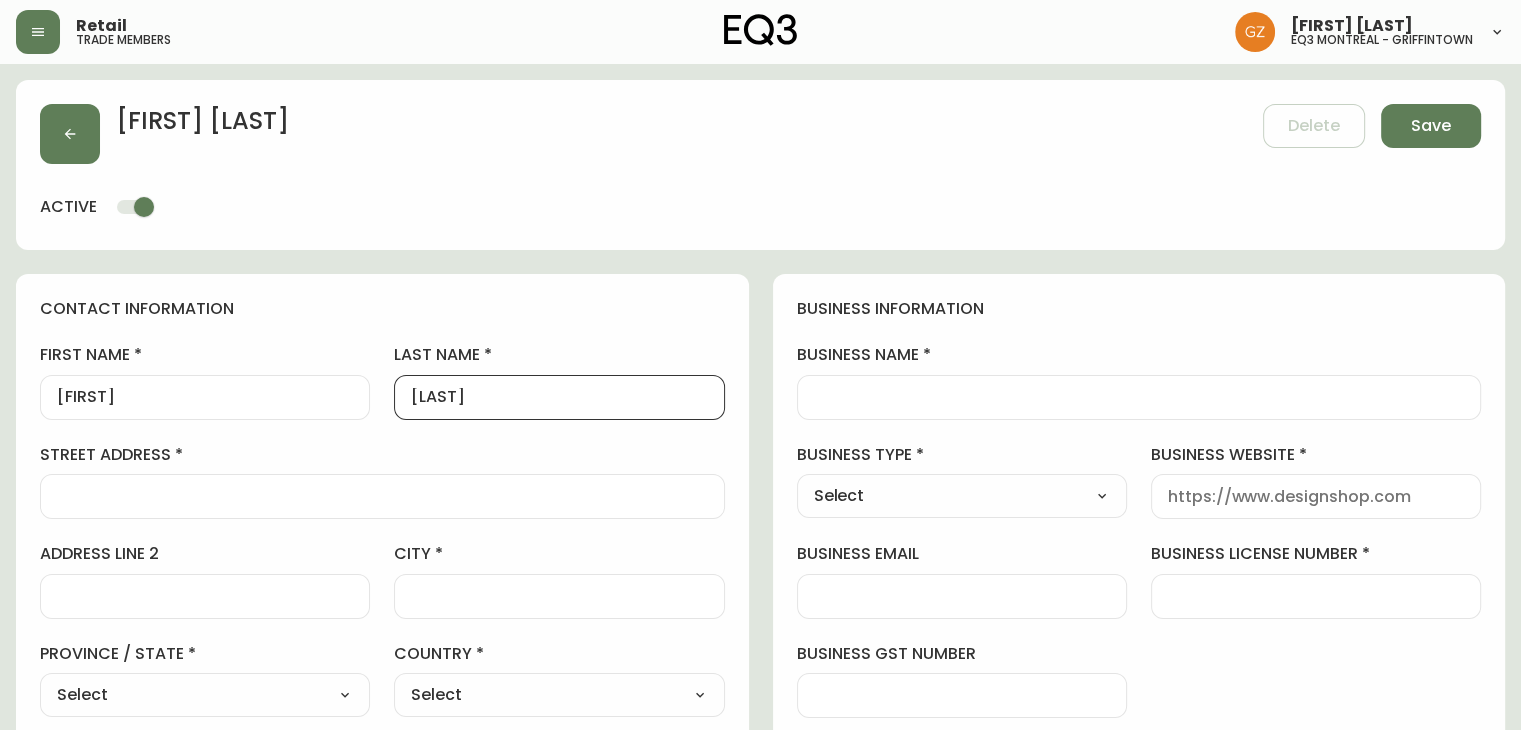 type on "[LAST]" 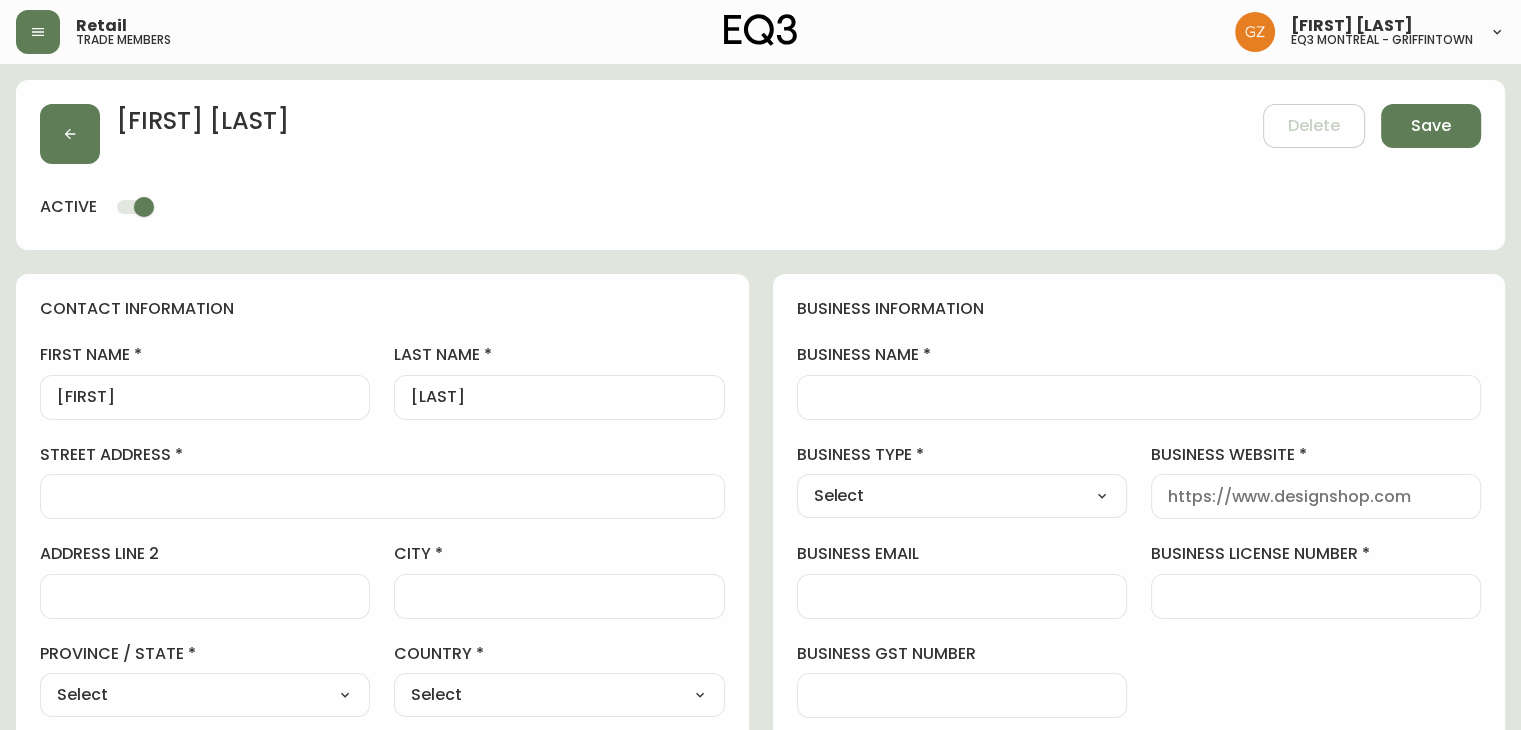 click at bounding box center (1139, 397) 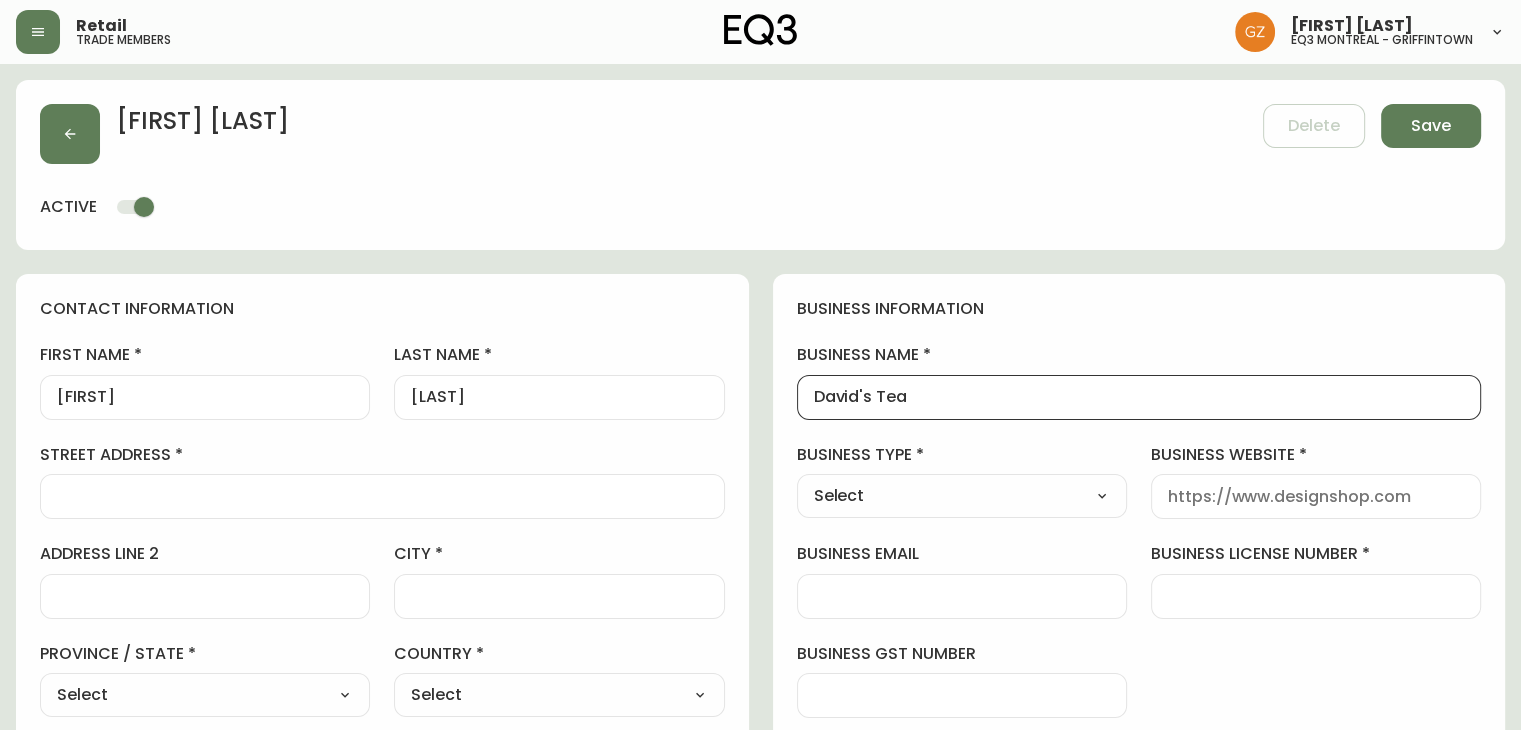type on "David's Tea" 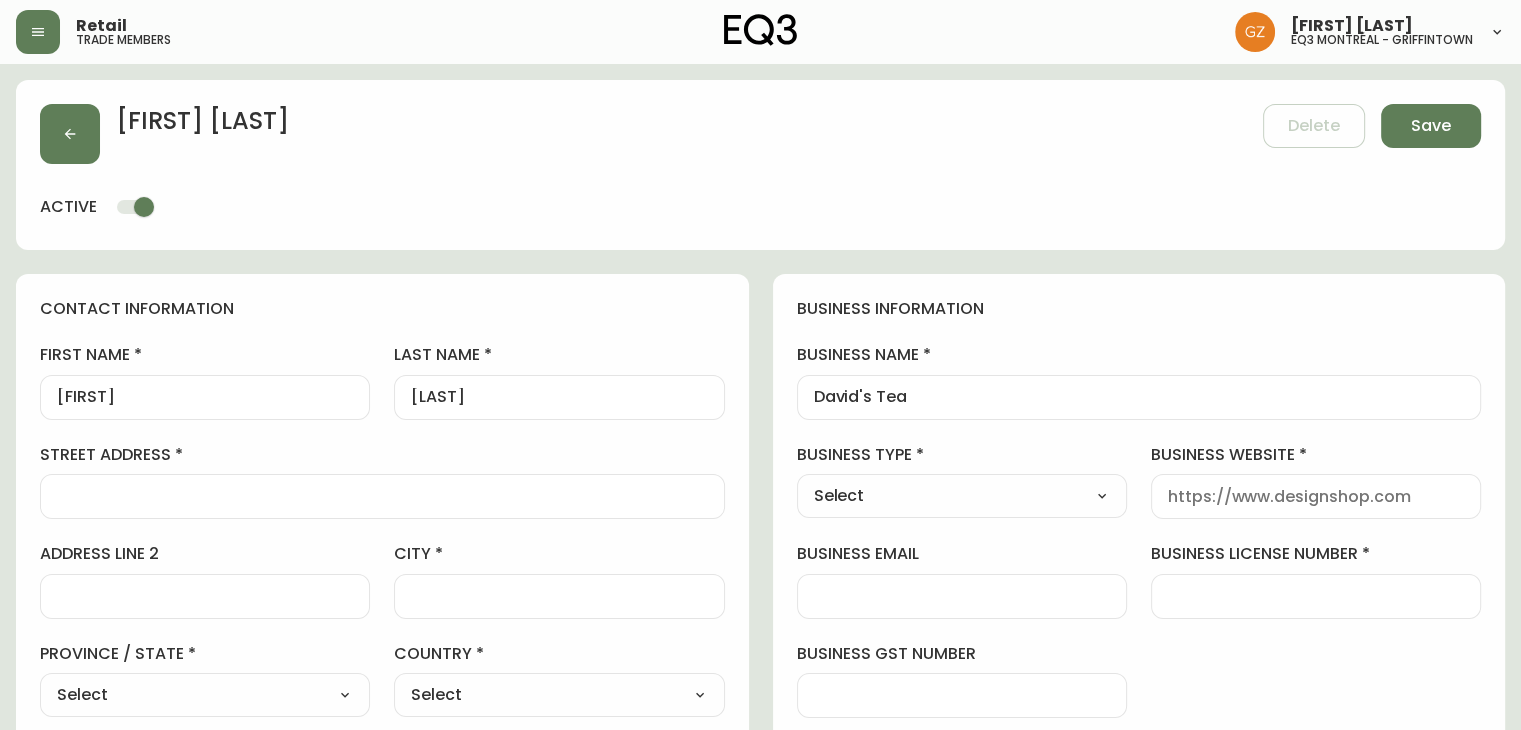 select on "Hospitality" 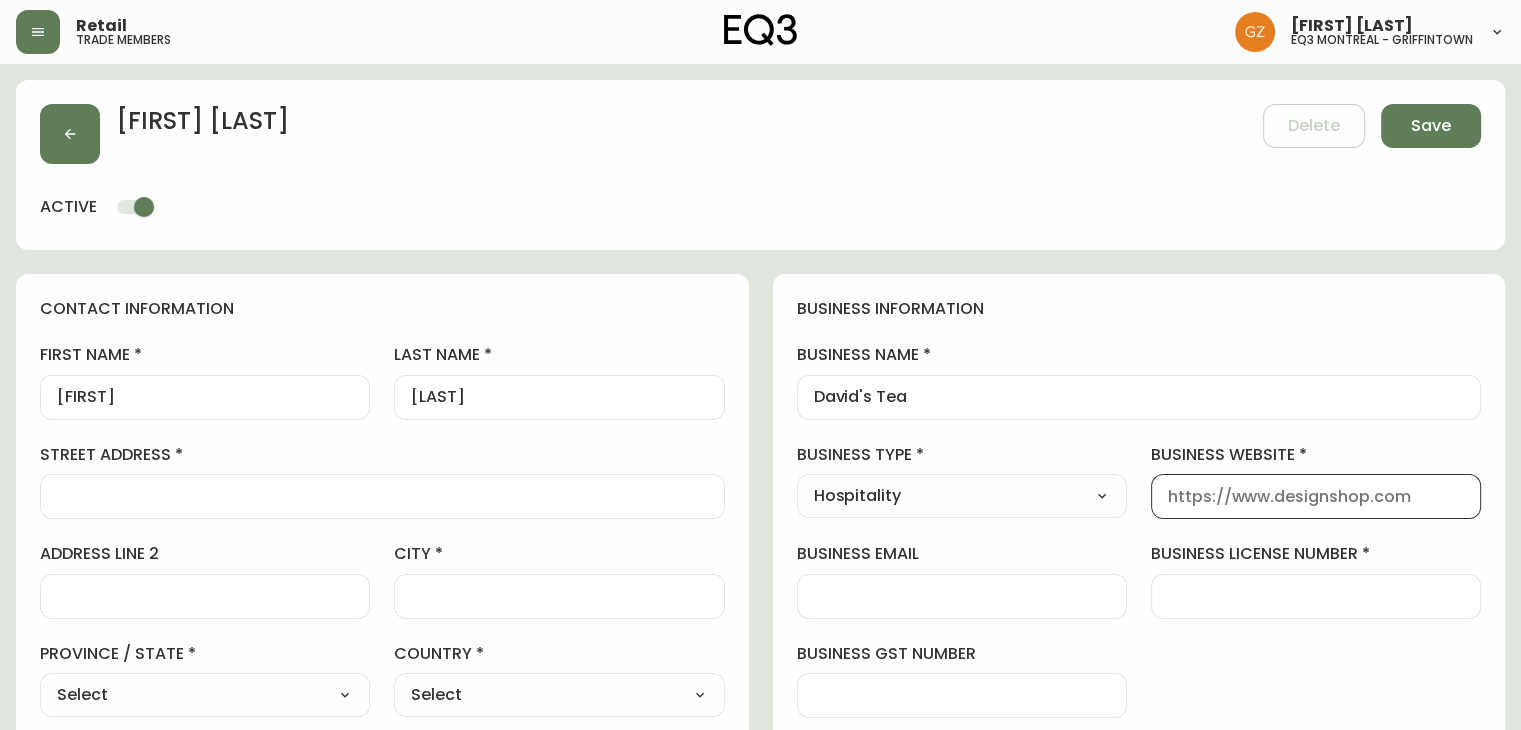 click on "business website" at bounding box center [1316, 496] 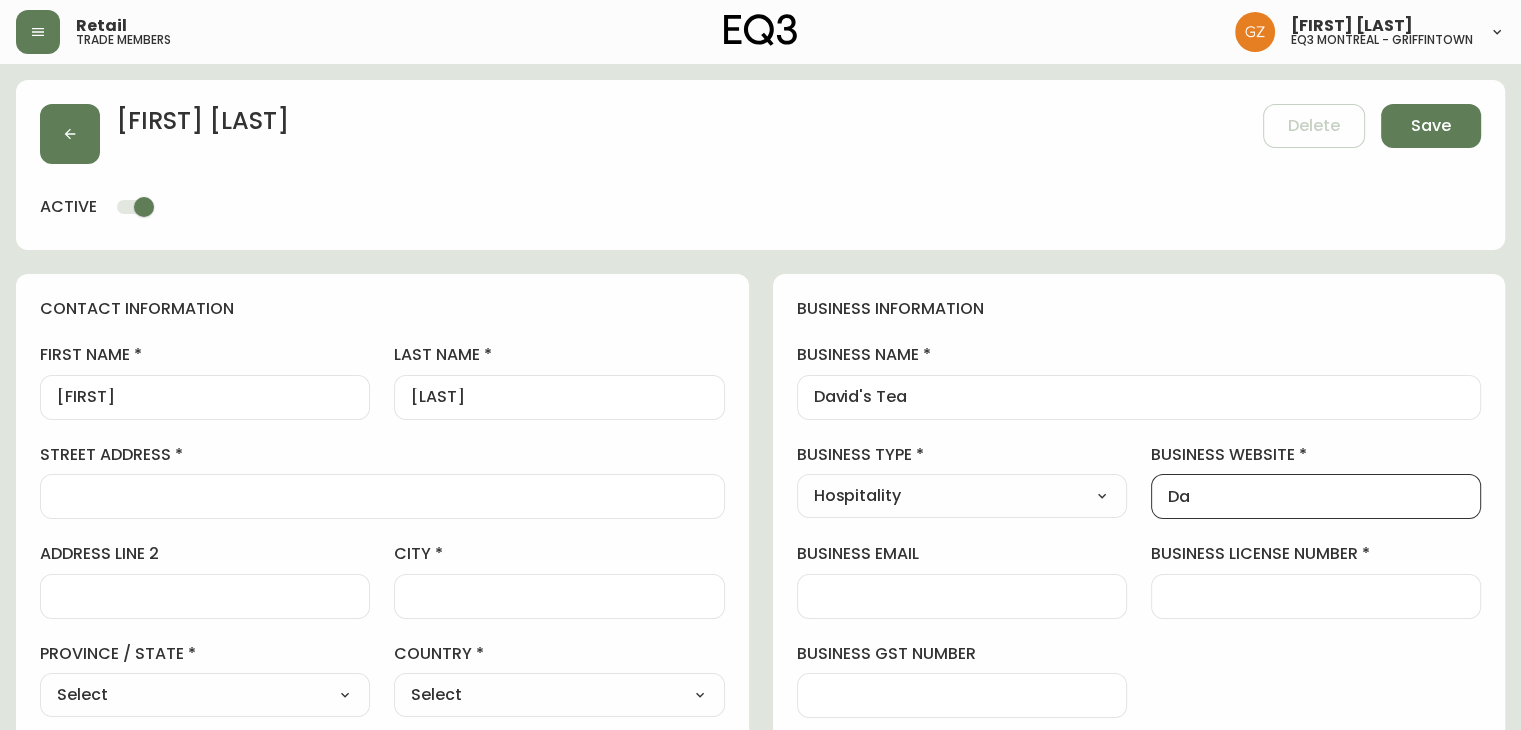 type on "D" 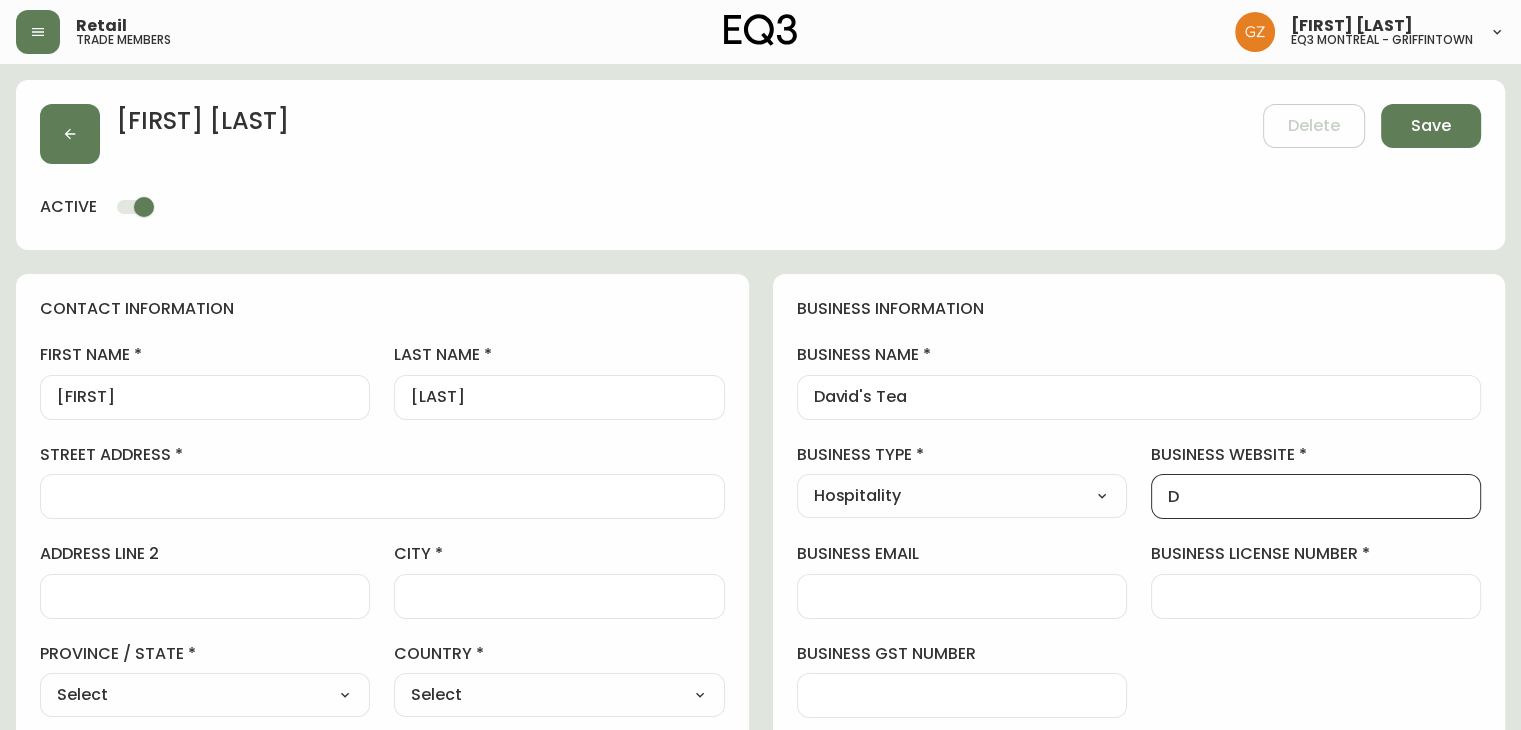 type 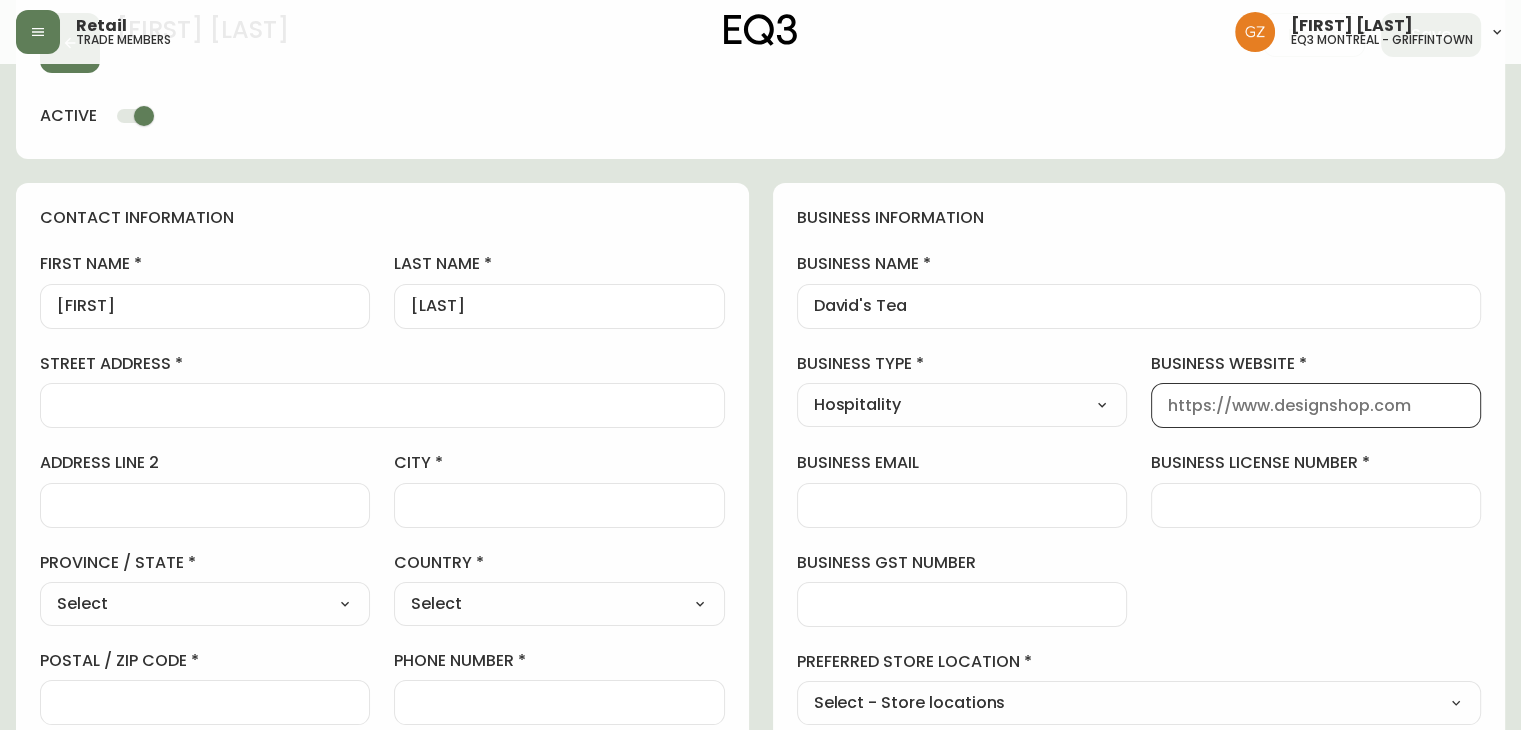 scroll, scrollTop: 300, scrollLeft: 0, axis: vertical 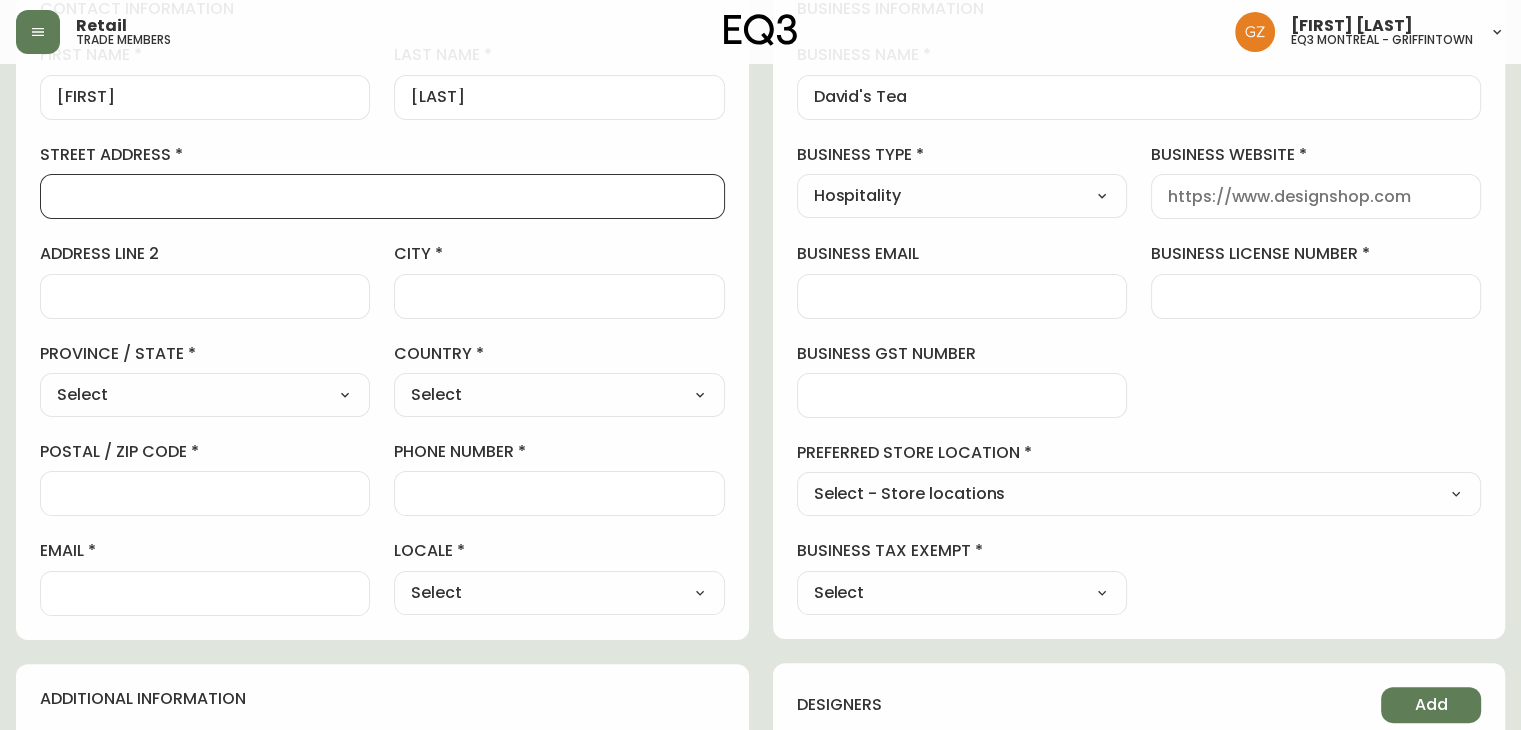 click on "street address" at bounding box center (382, 196) 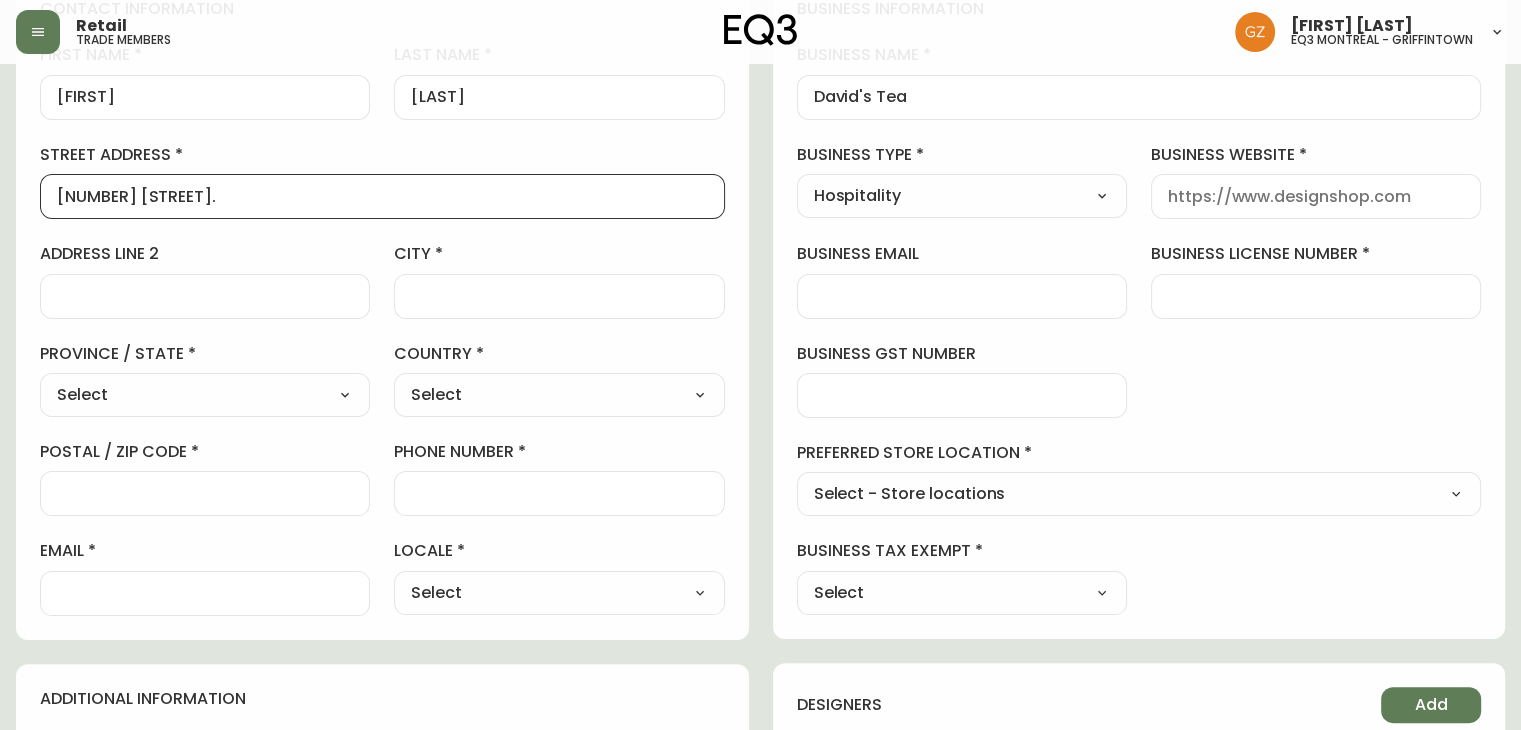 type on "[NUMBER] [STREET]." 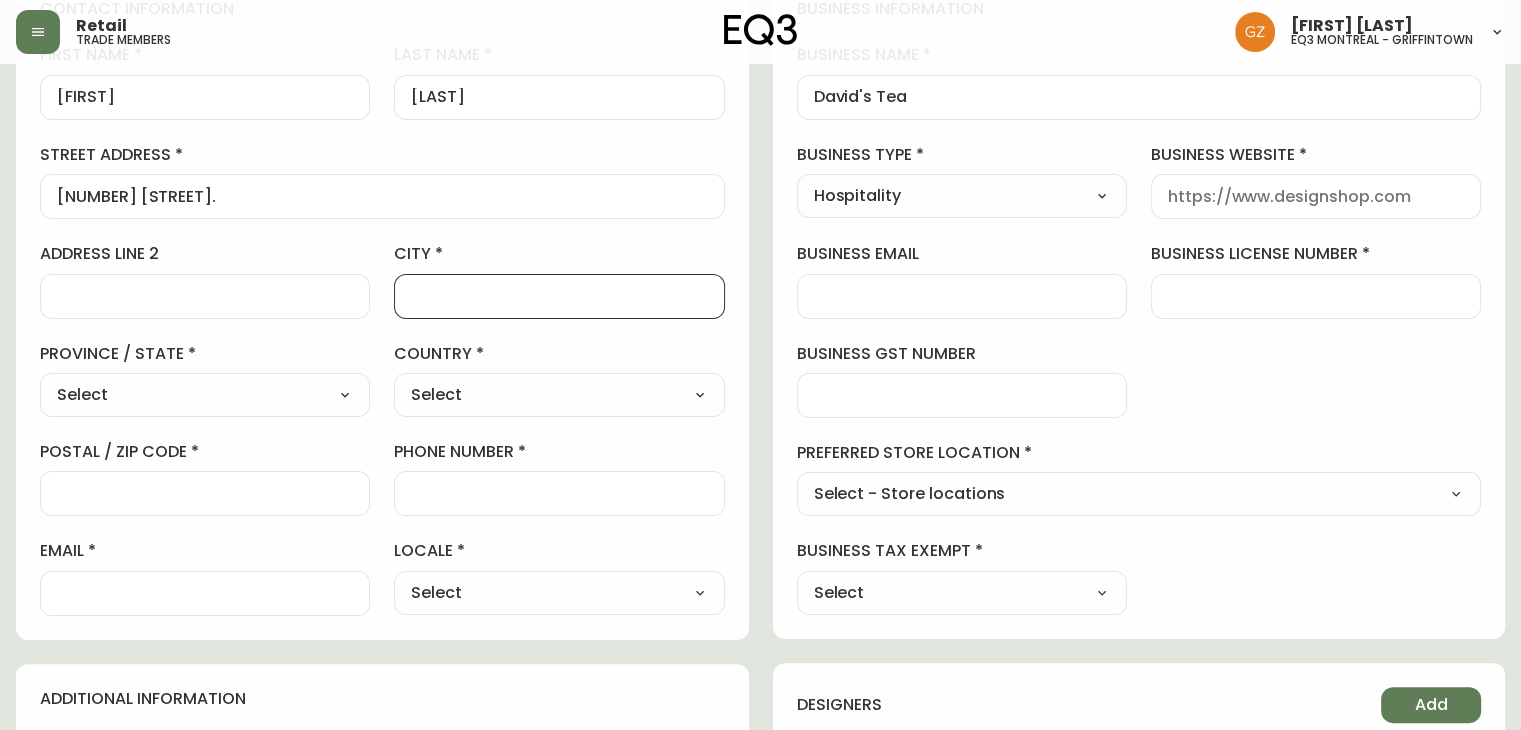 click on "city" at bounding box center [559, 296] 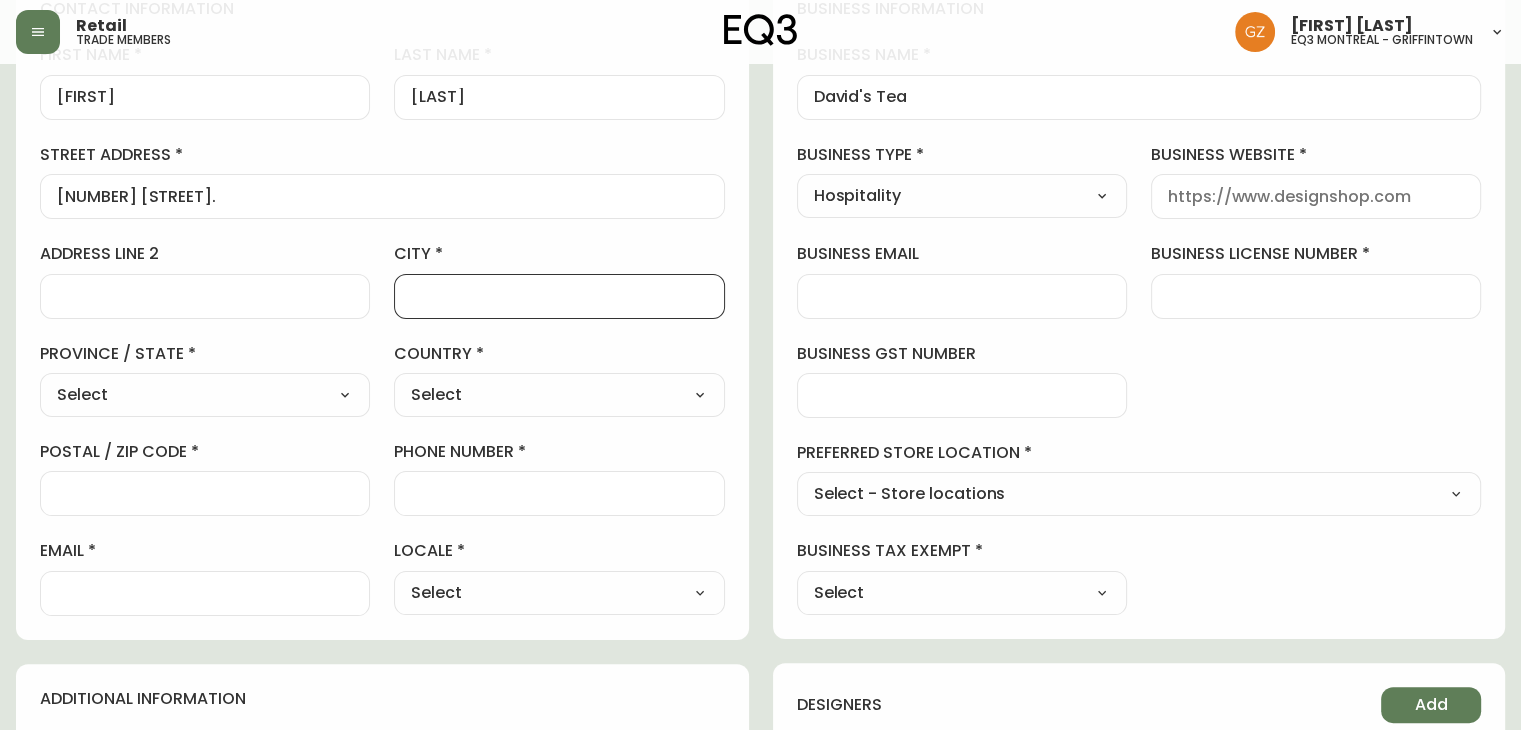 click on "postal / zip code" at bounding box center (205, 493) 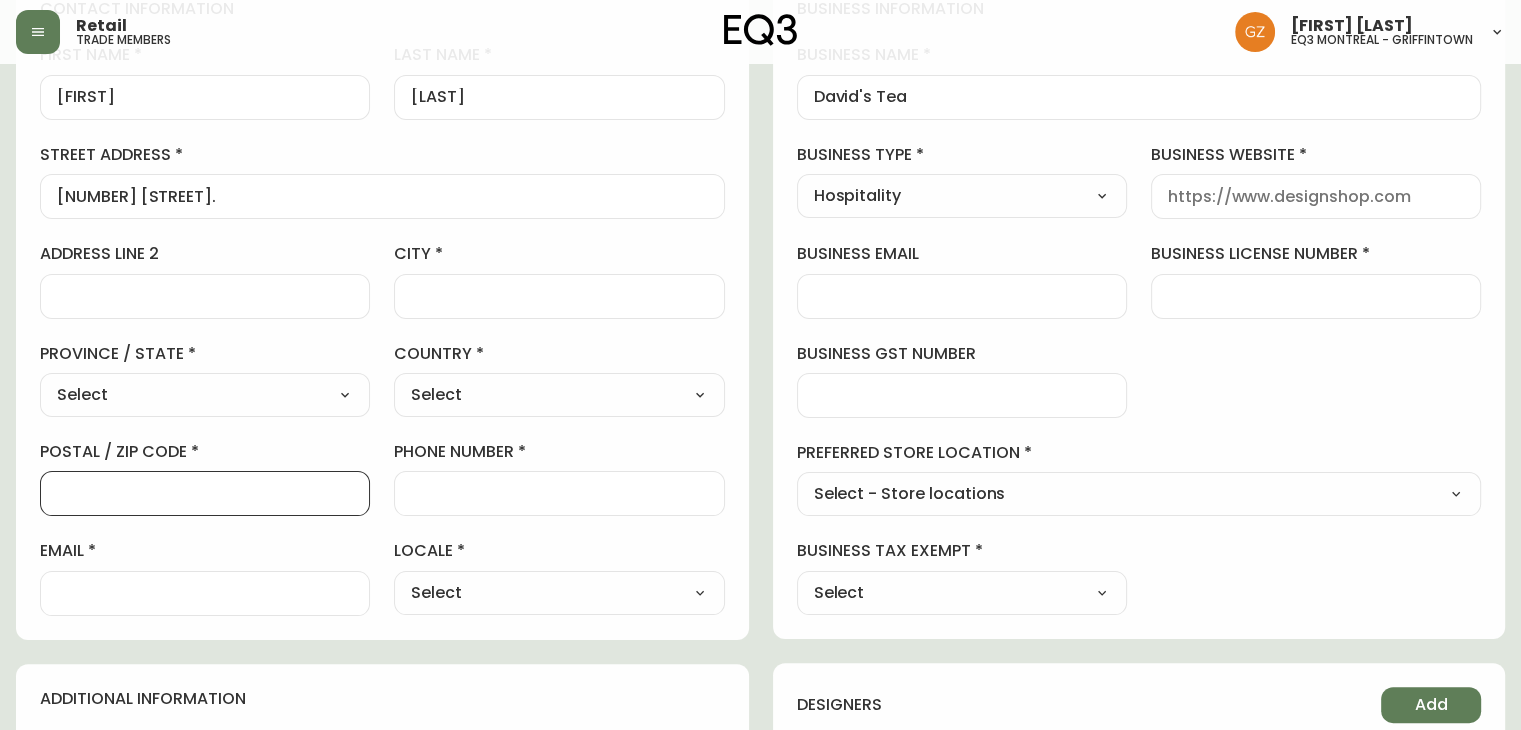 paste on "[POSTAL_CODE]" 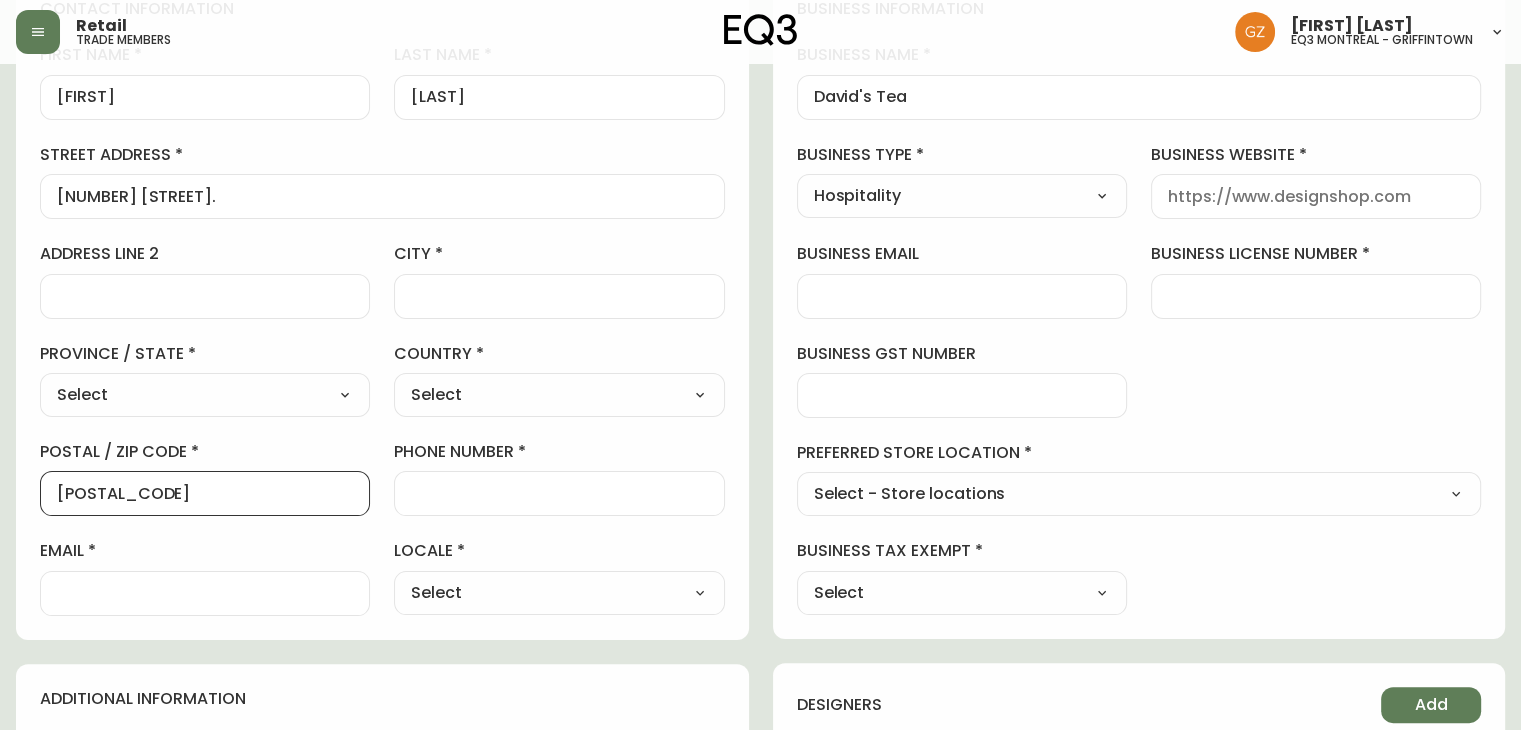 click on "[POSTAL_CODE]" at bounding box center [205, 493] 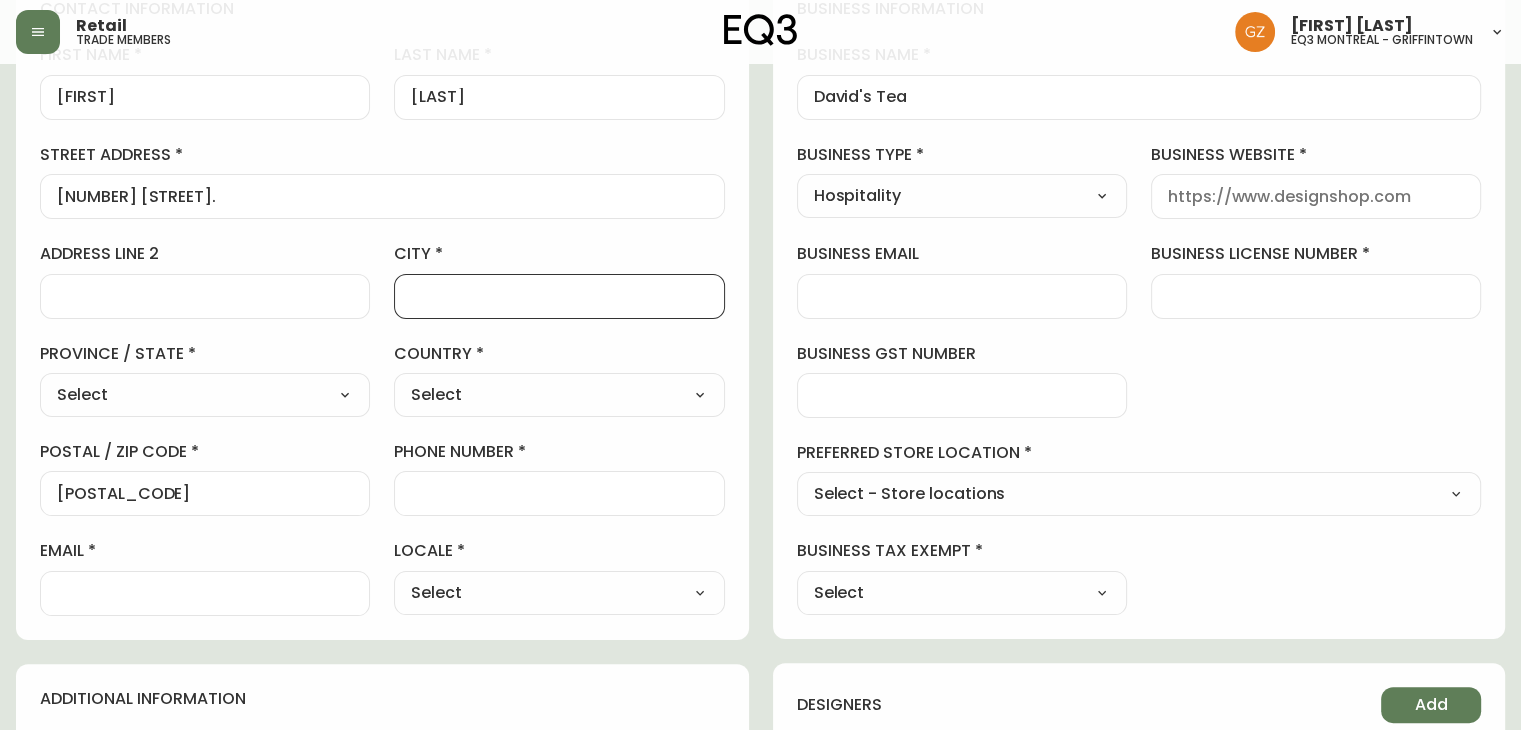 click on "city" at bounding box center (559, 296) 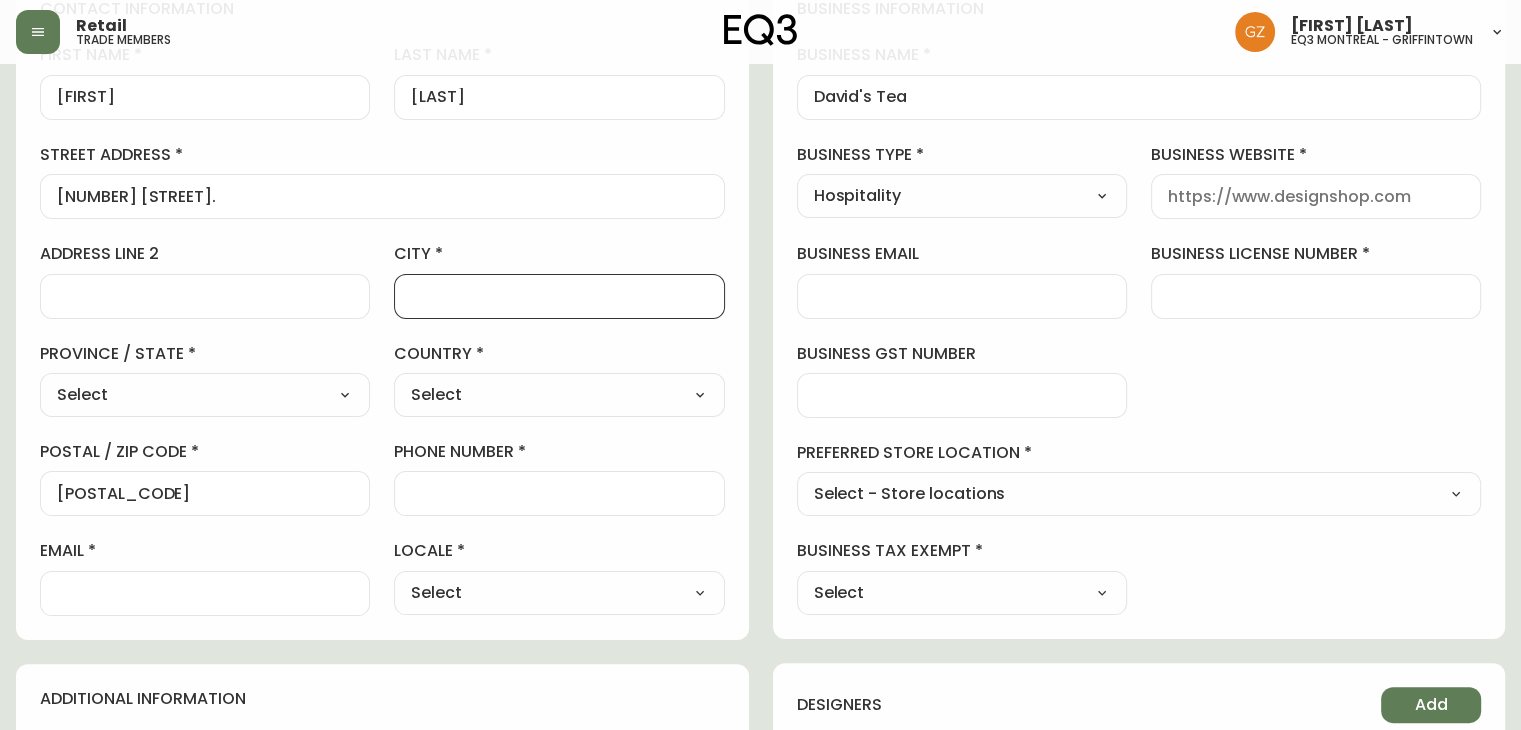 click at bounding box center [559, 296] 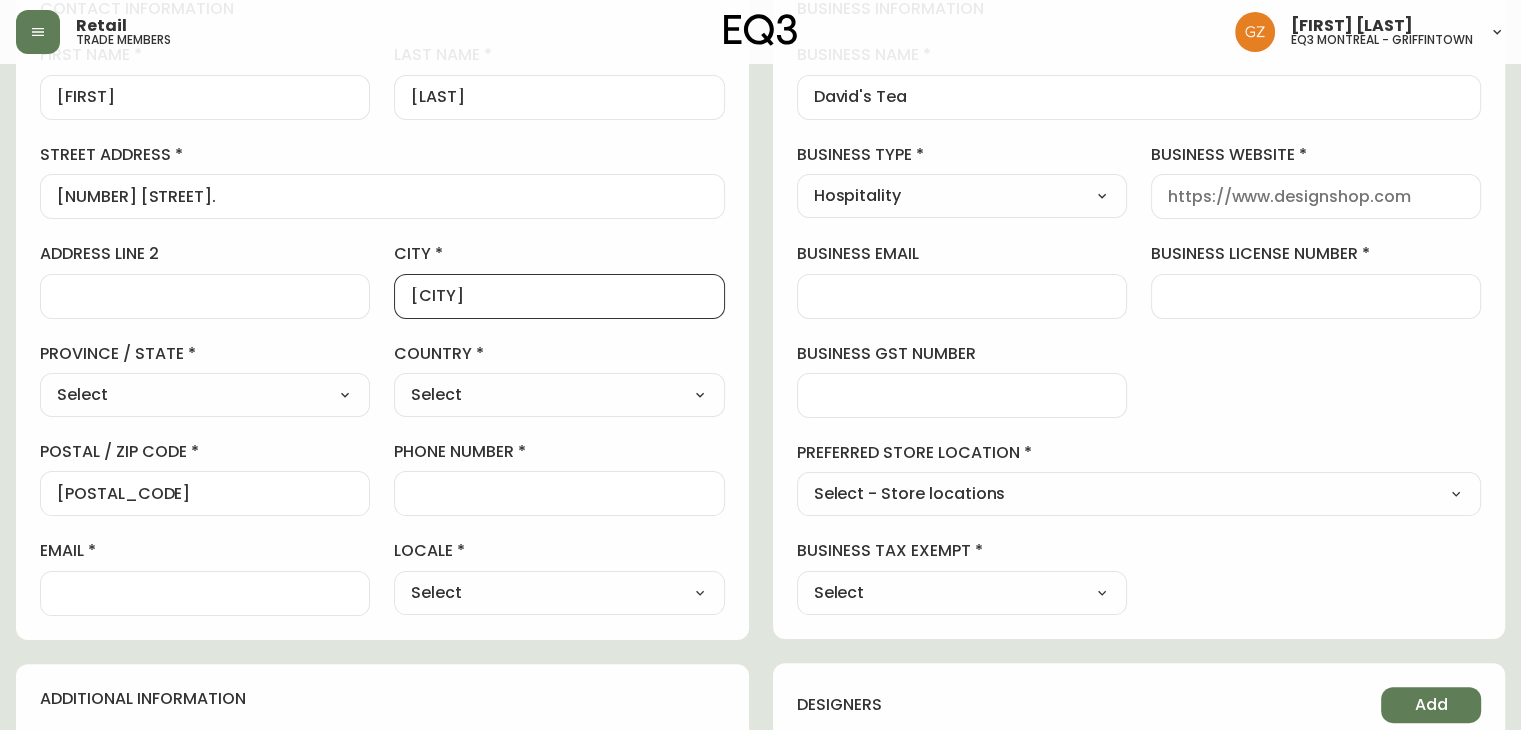 click on "city [CITY]" at bounding box center [559, 280] 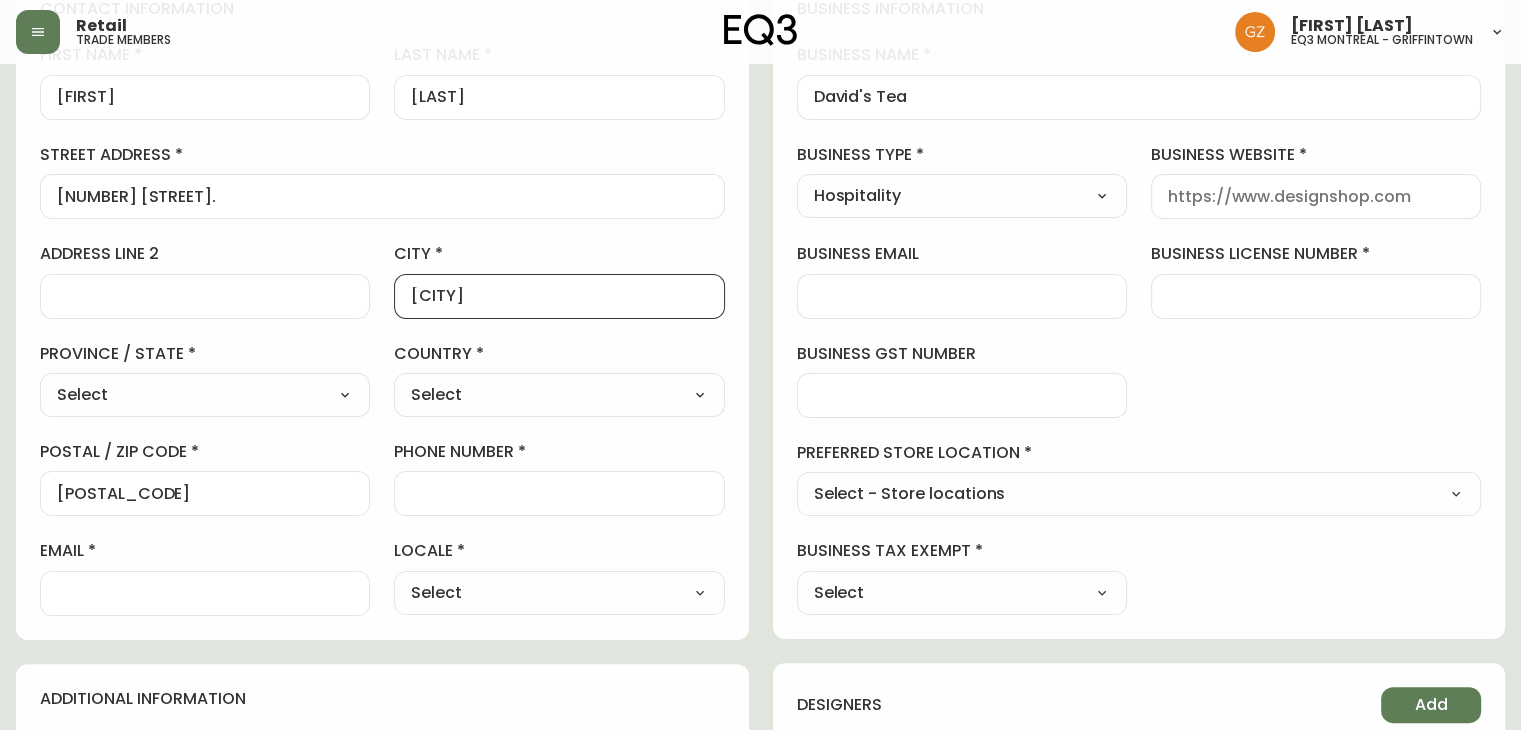 drag, startPoint x: 566, startPoint y: 297, endPoint x: 108, endPoint y: 268, distance: 458.9172 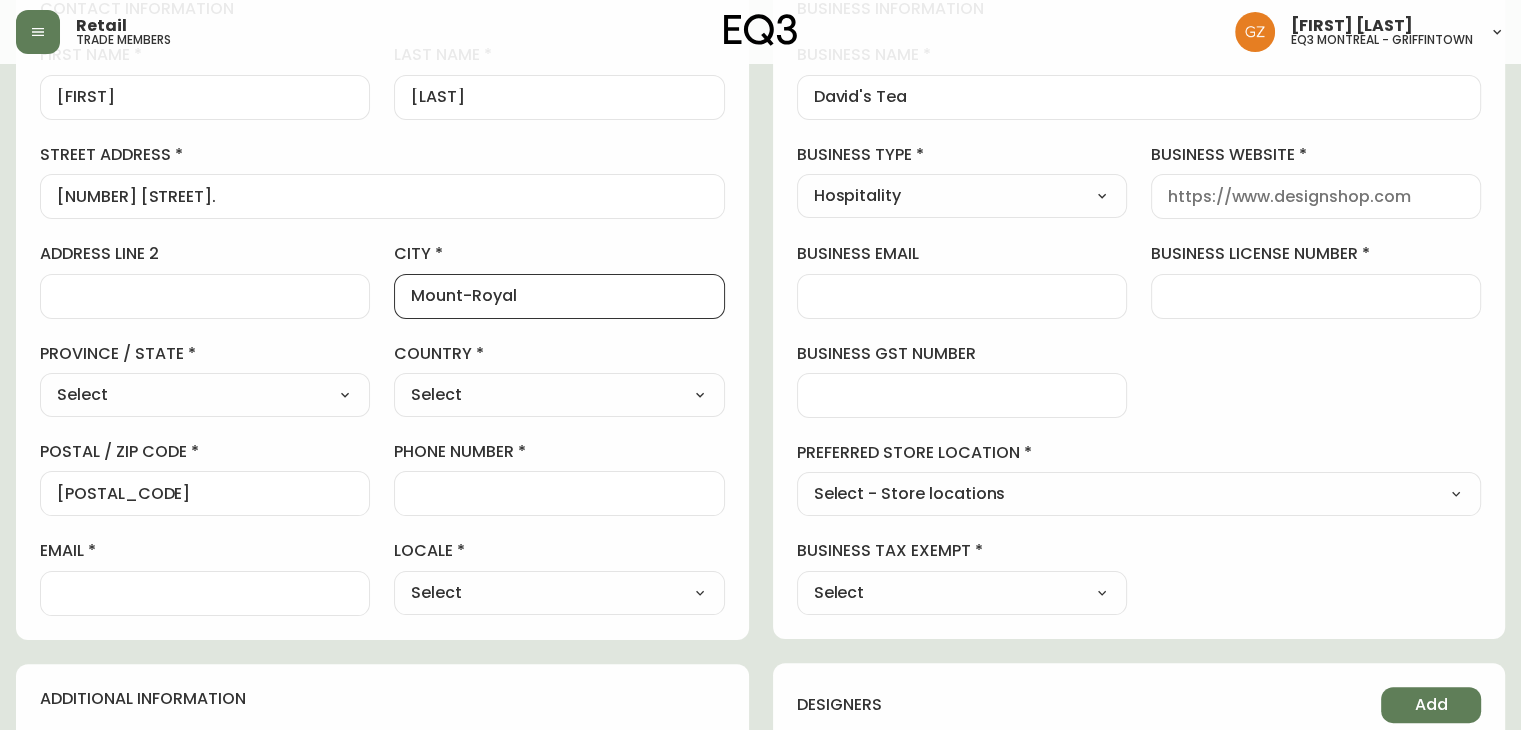 type on "Mount-Royal" 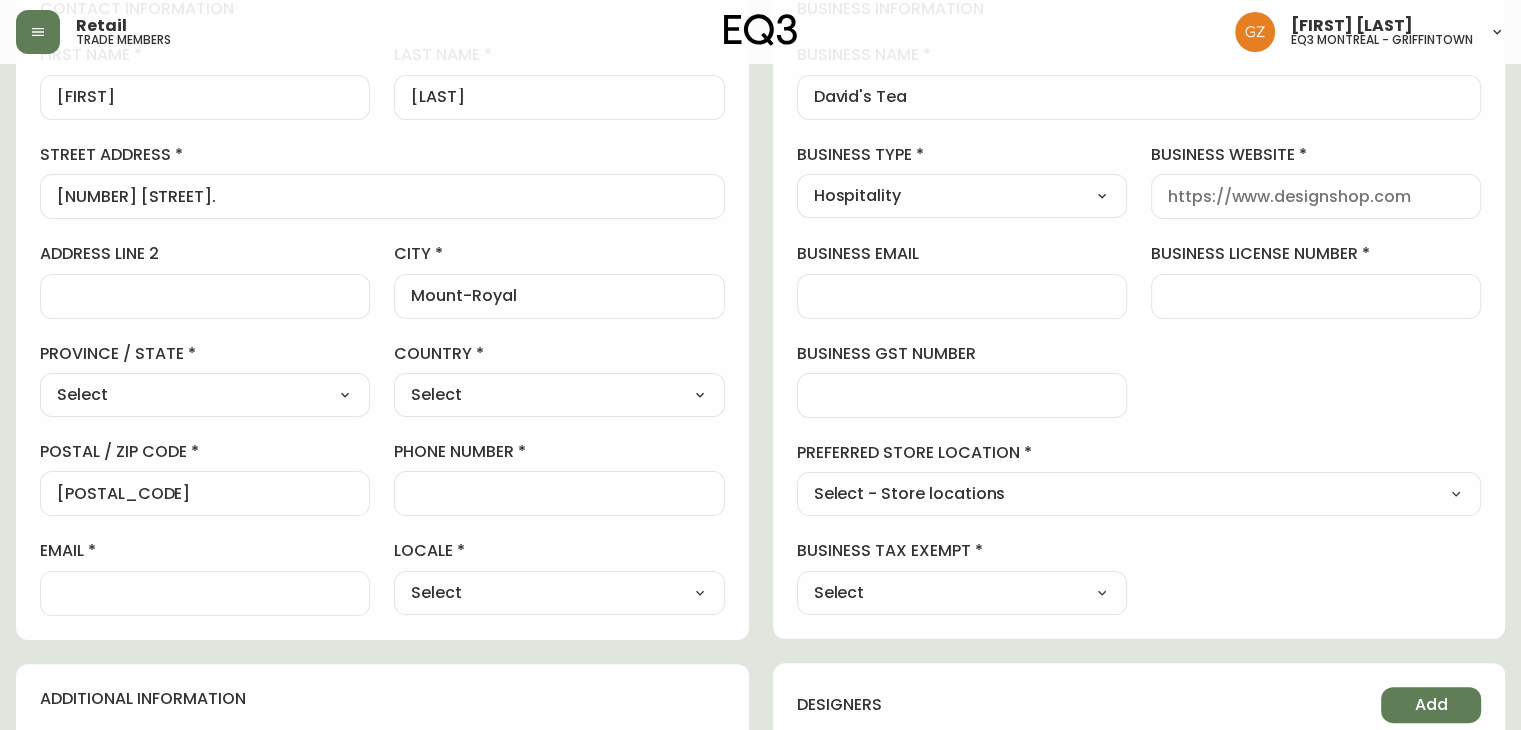 click on "Select Canada United States" at bounding box center [559, 395] 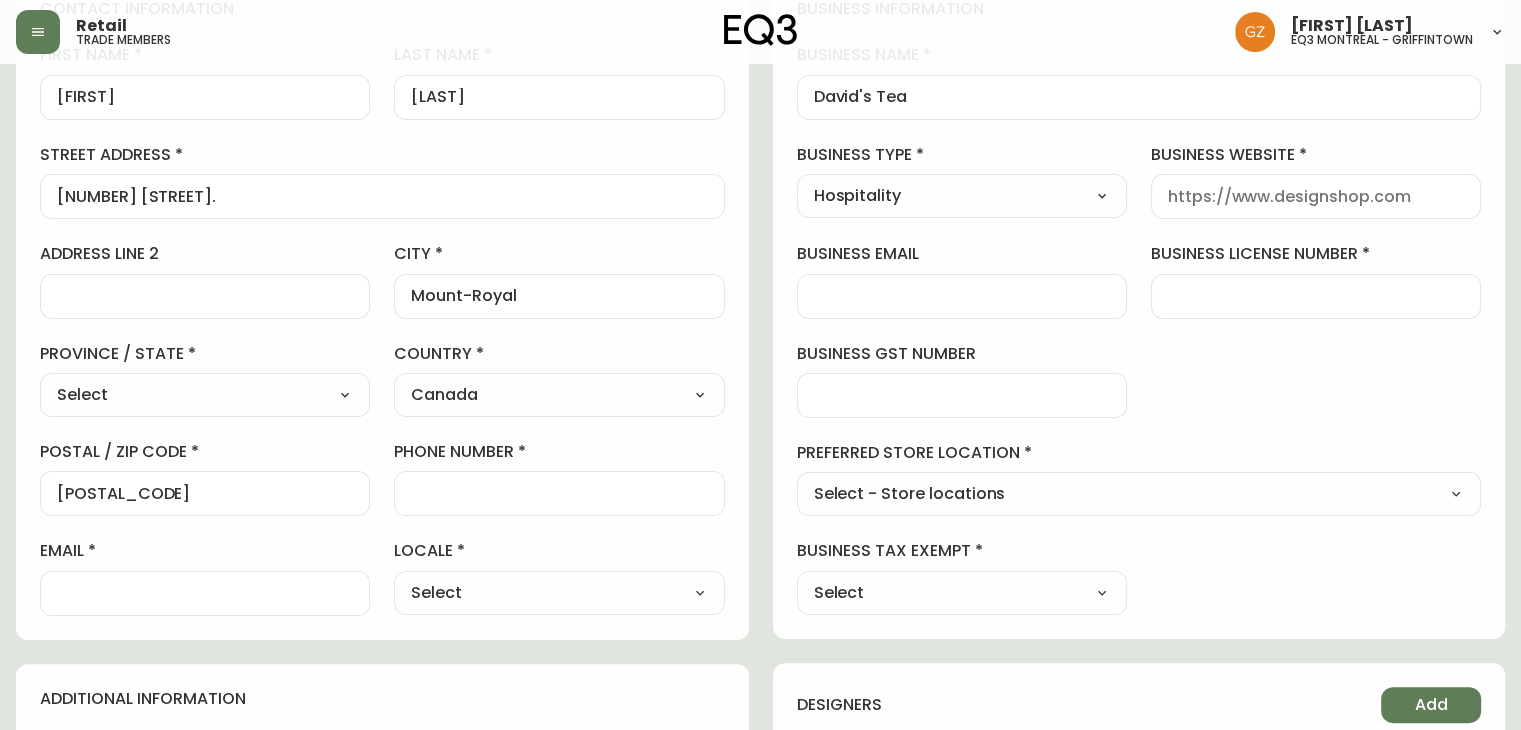 click on "phone number" at bounding box center (559, 493) 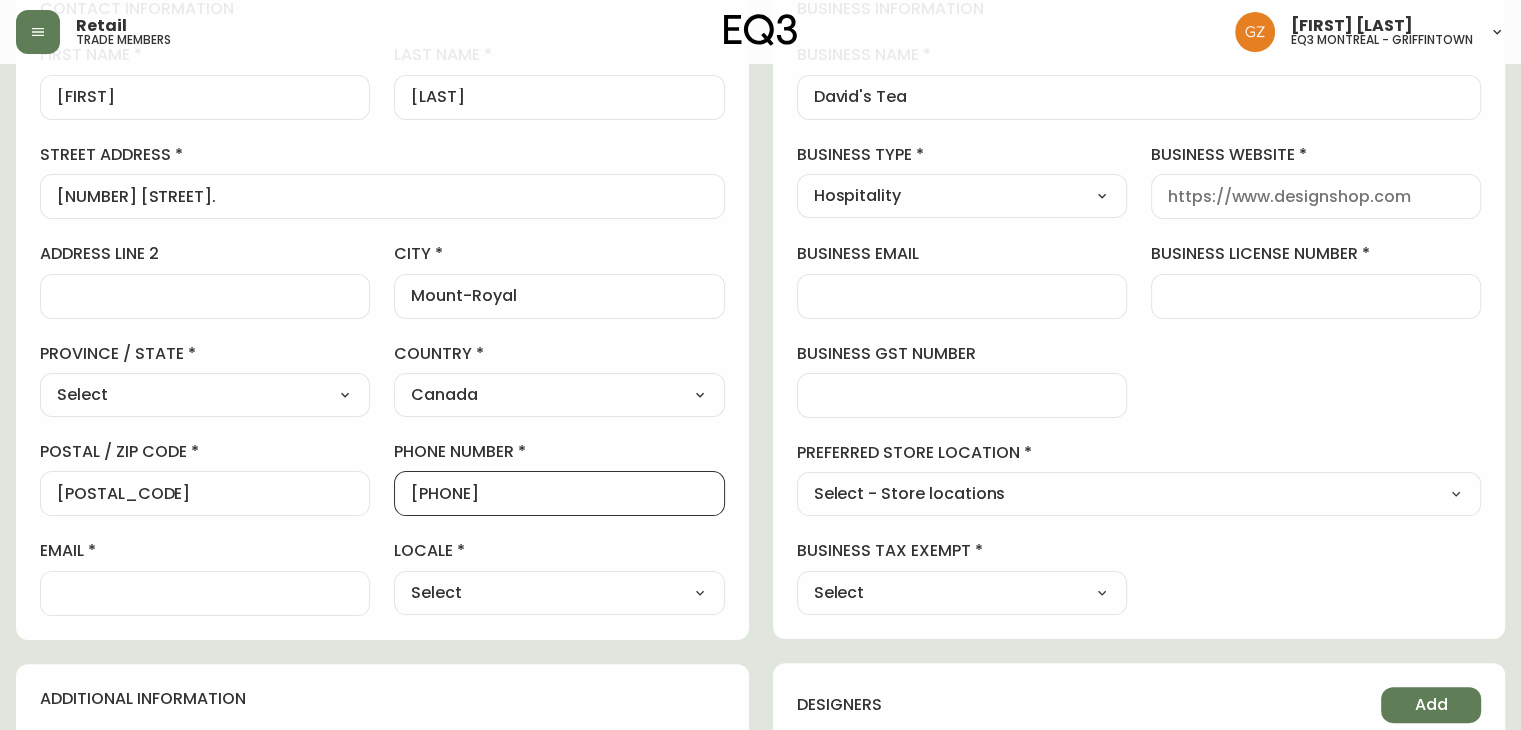type on "[PHONE]" 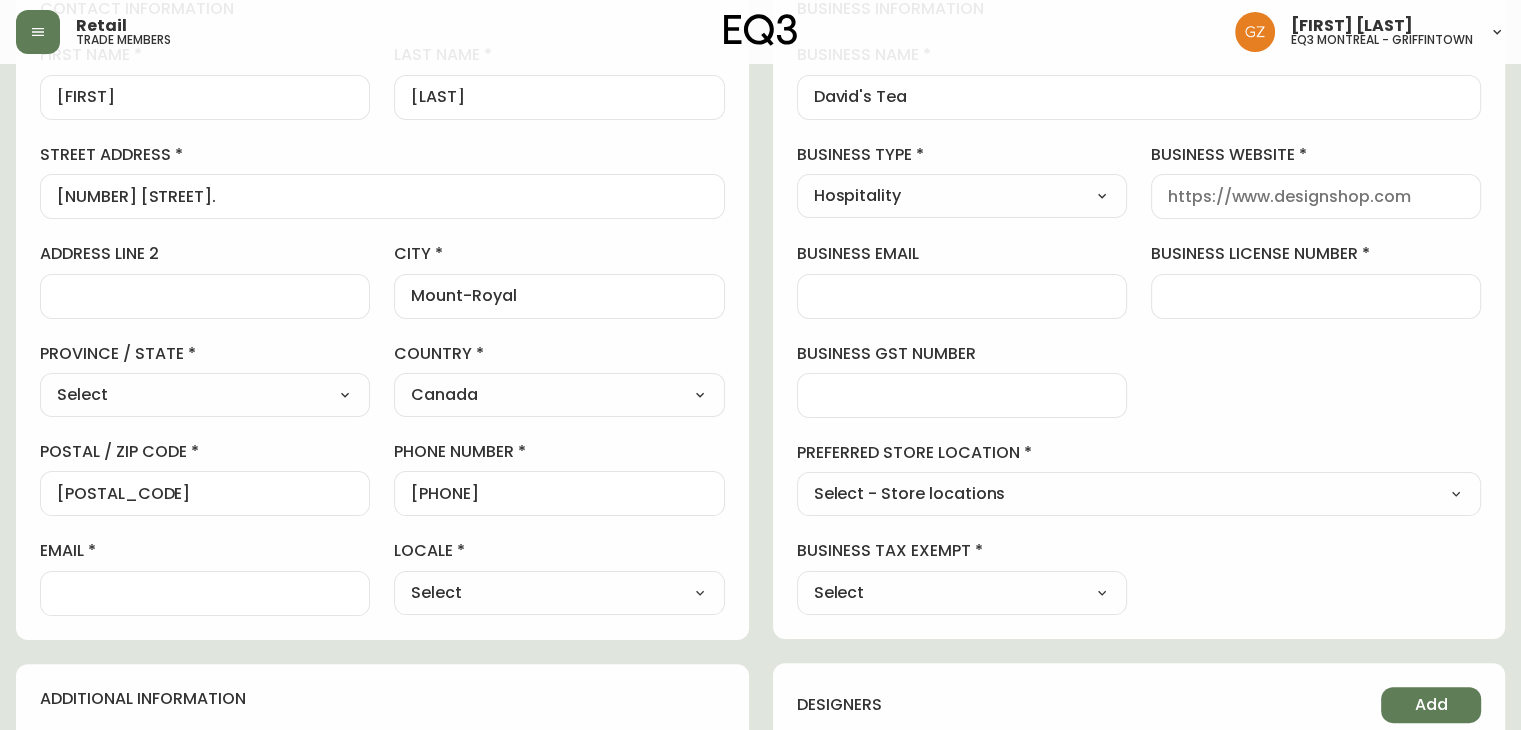 click at bounding box center [205, 593] 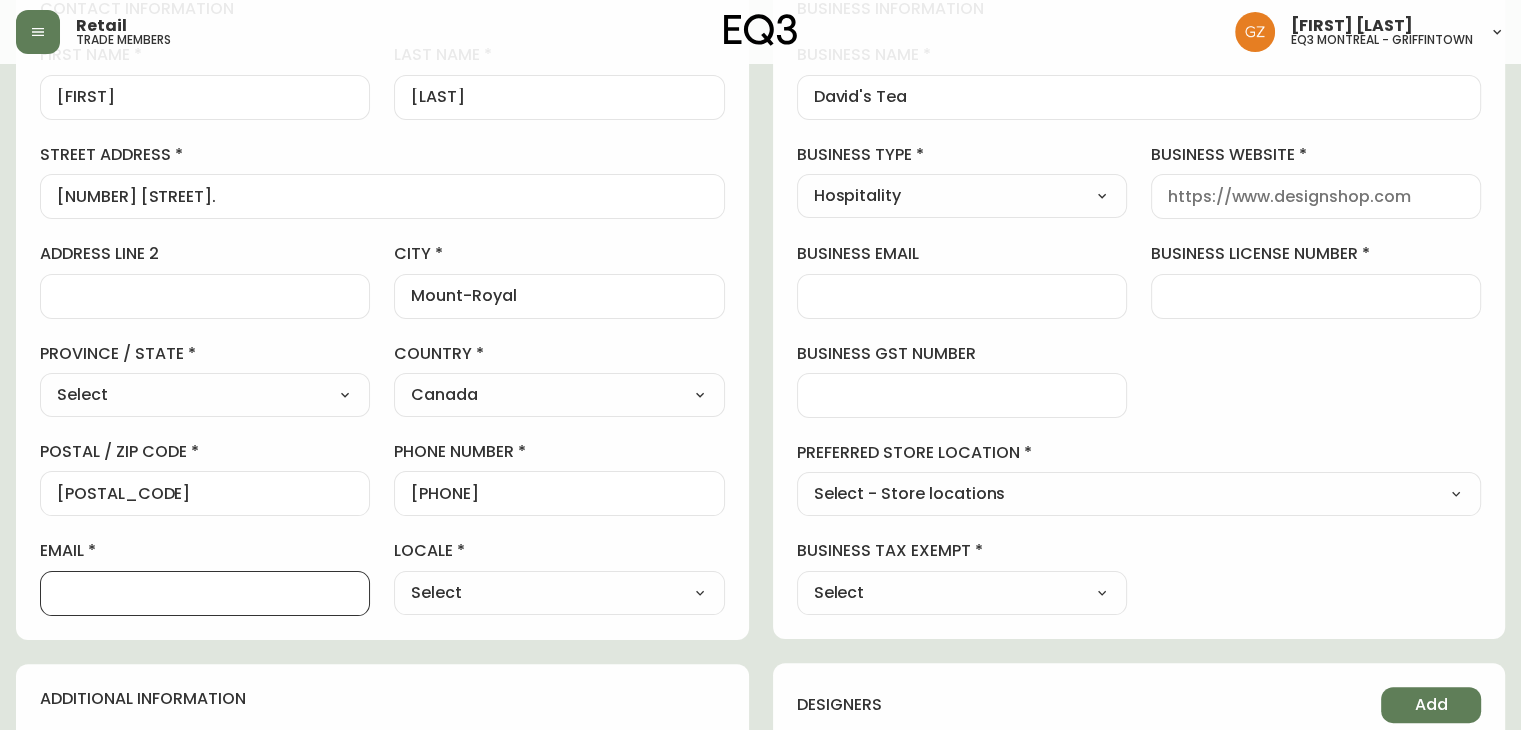 type on "t" 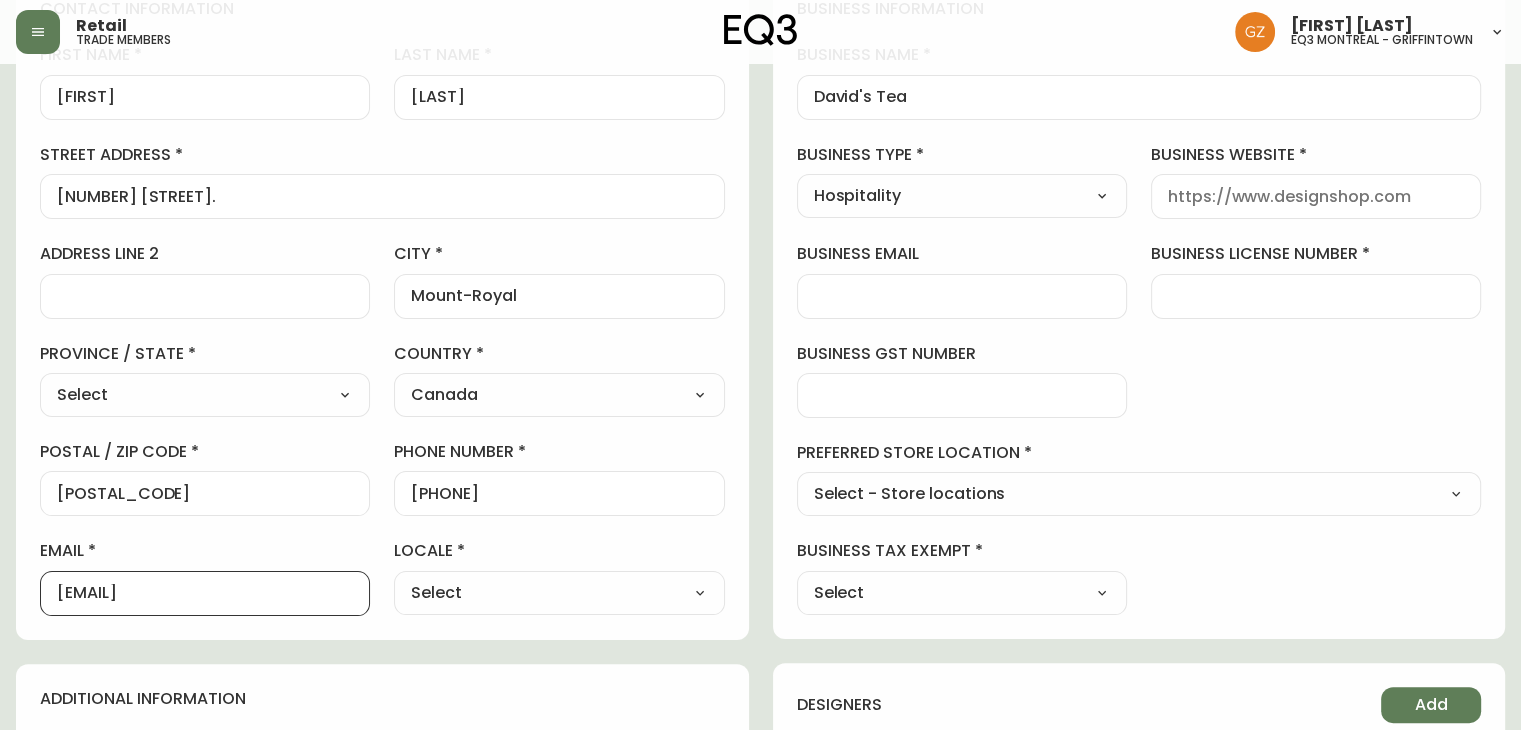 type on "[EMAIL]" 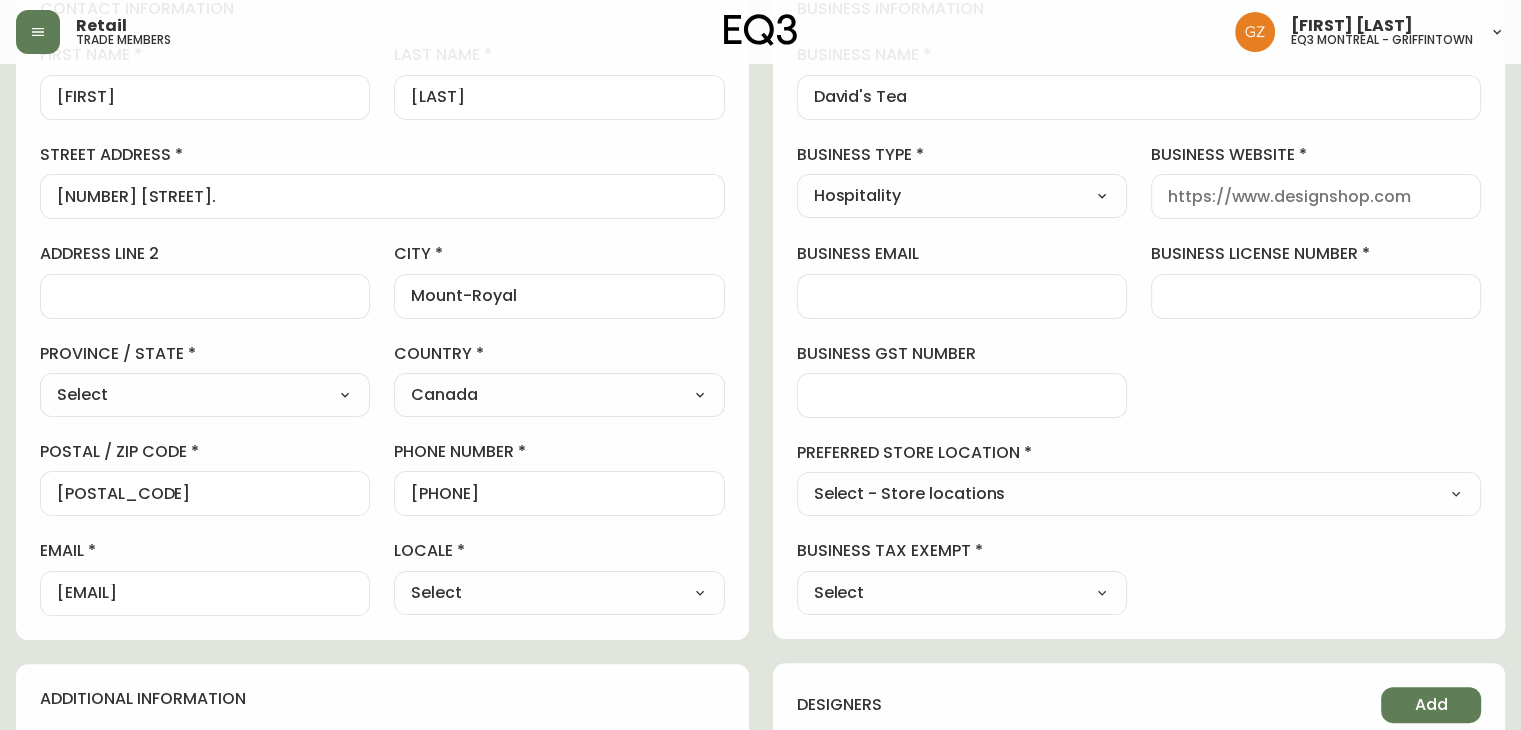 select on "CA_EN" 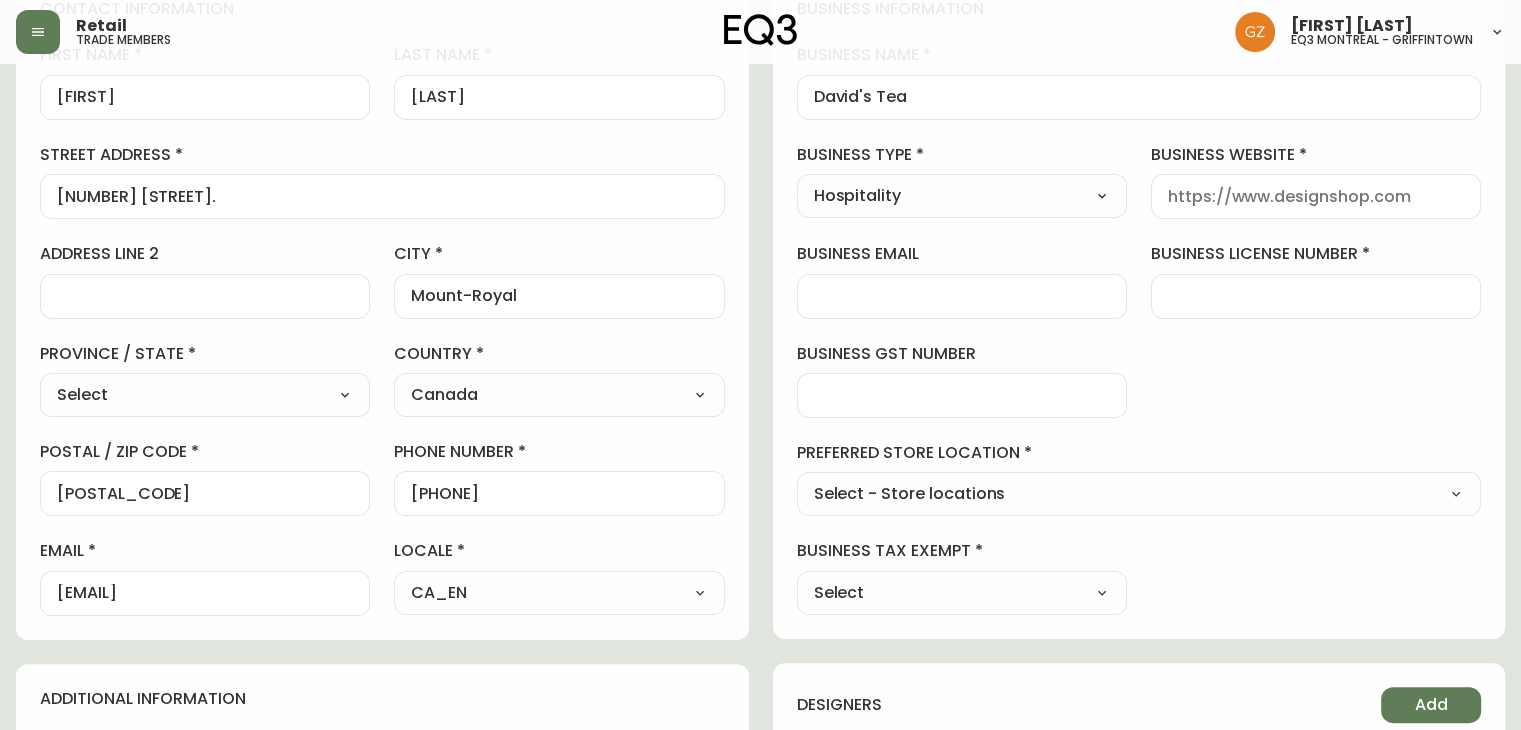 scroll, scrollTop: 0, scrollLeft: 0, axis: both 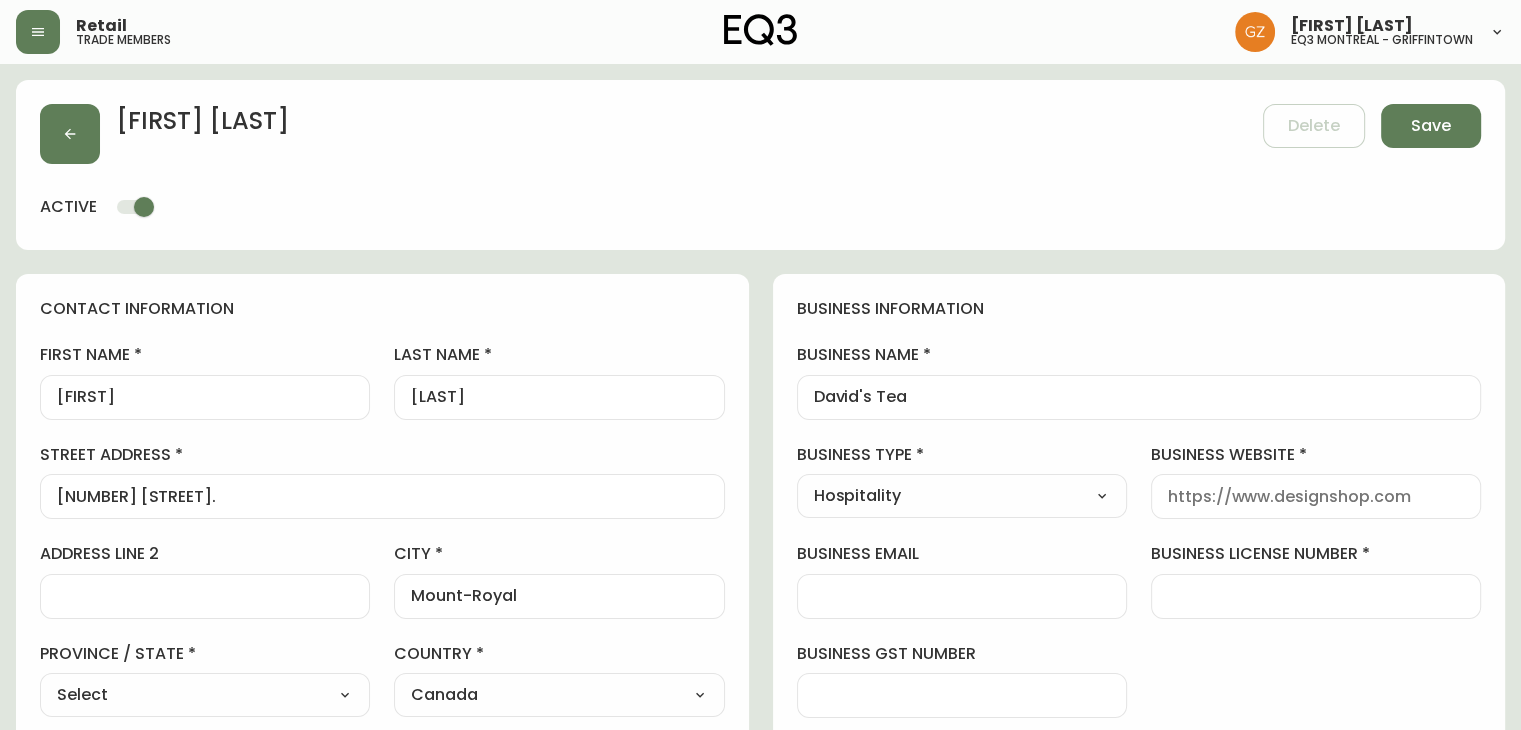 click on "business website" at bounding box center (1316, 496) 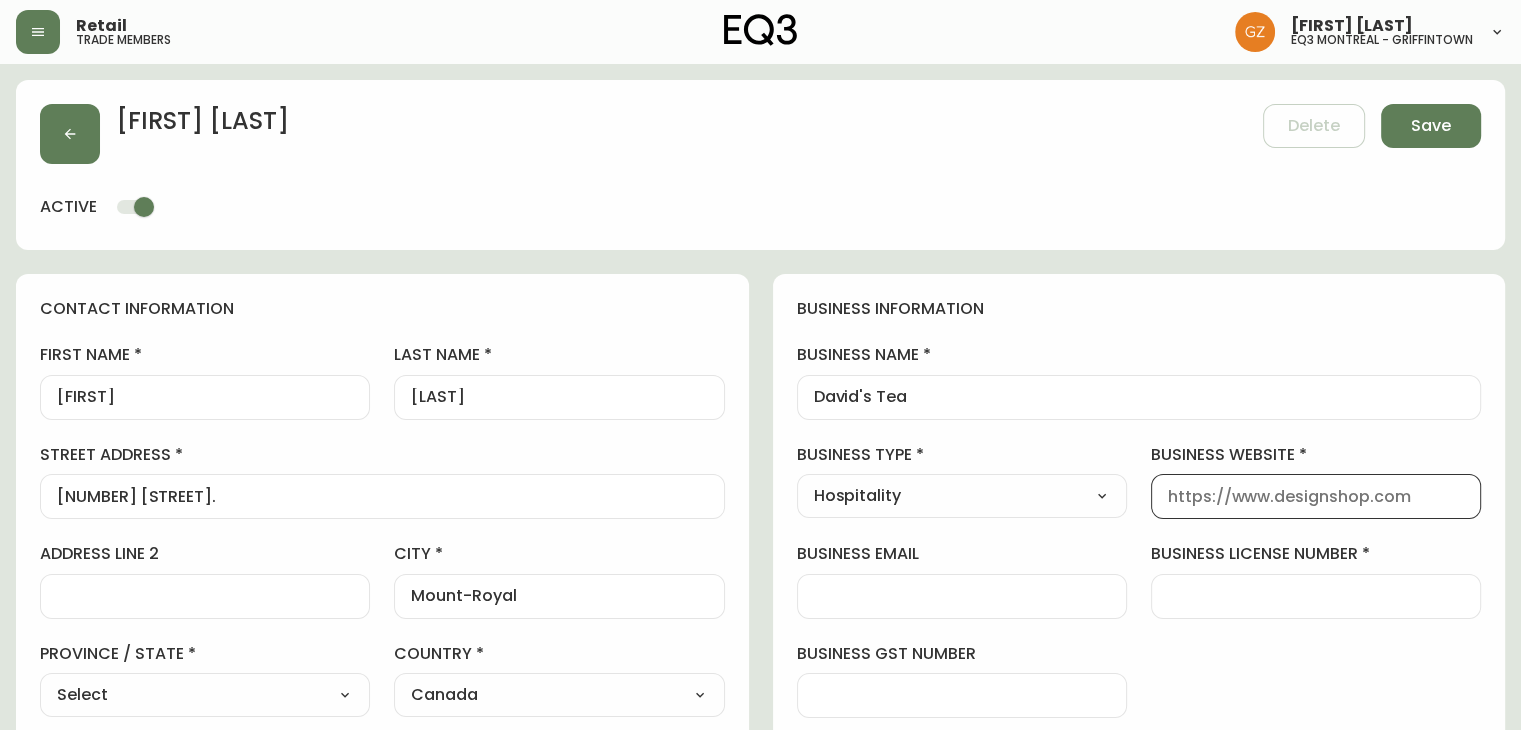 paste on "https://davidstea.com/" 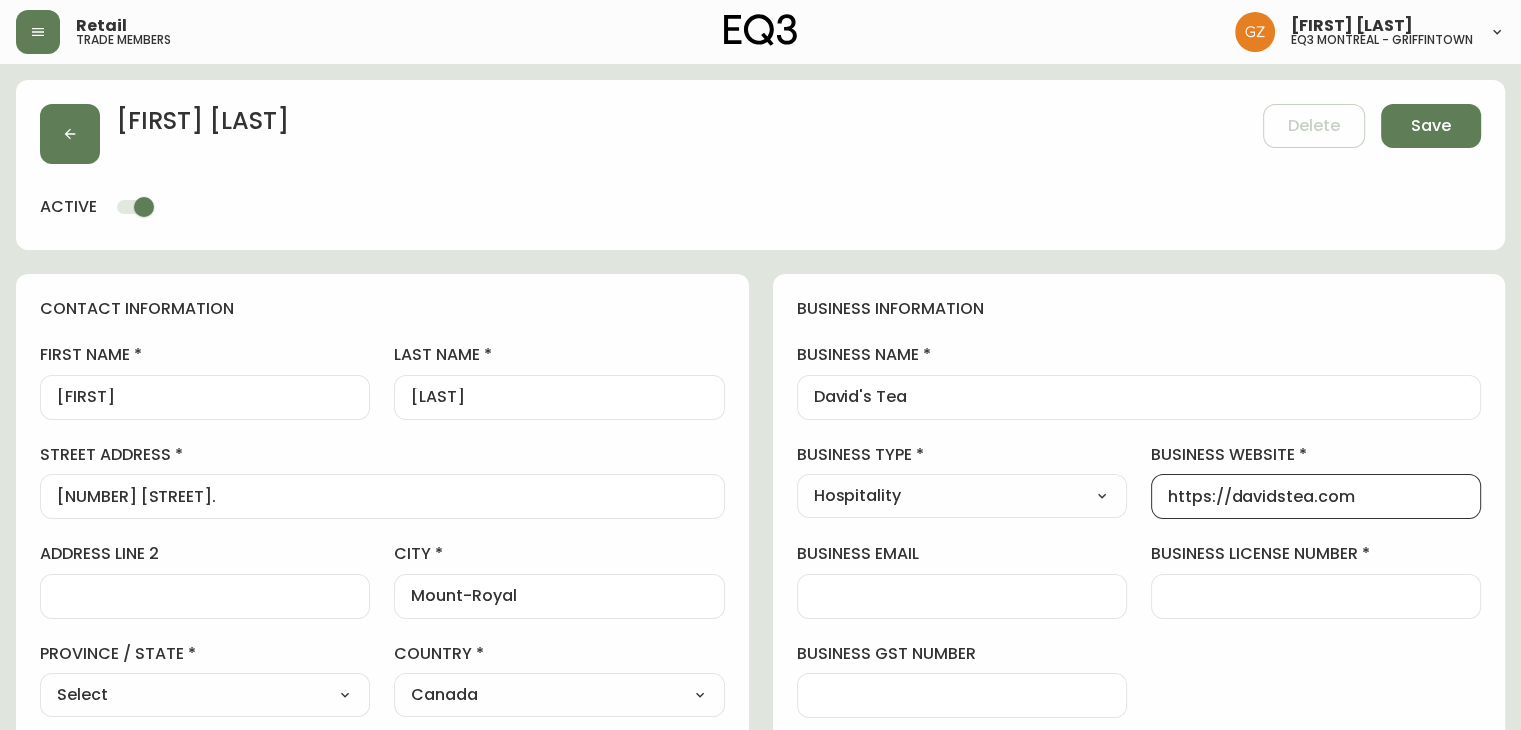 type on "https://davidstea.com" 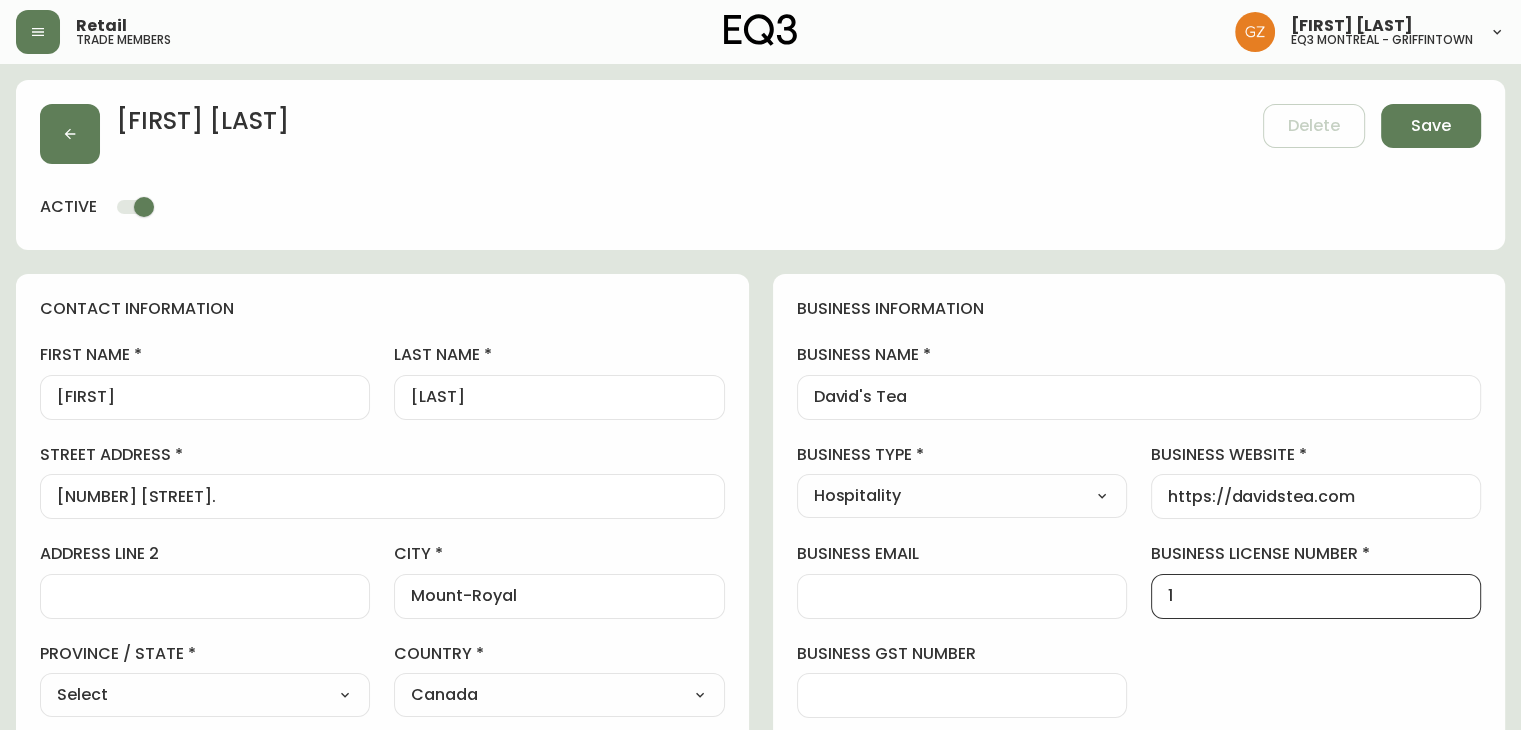 type on "1" 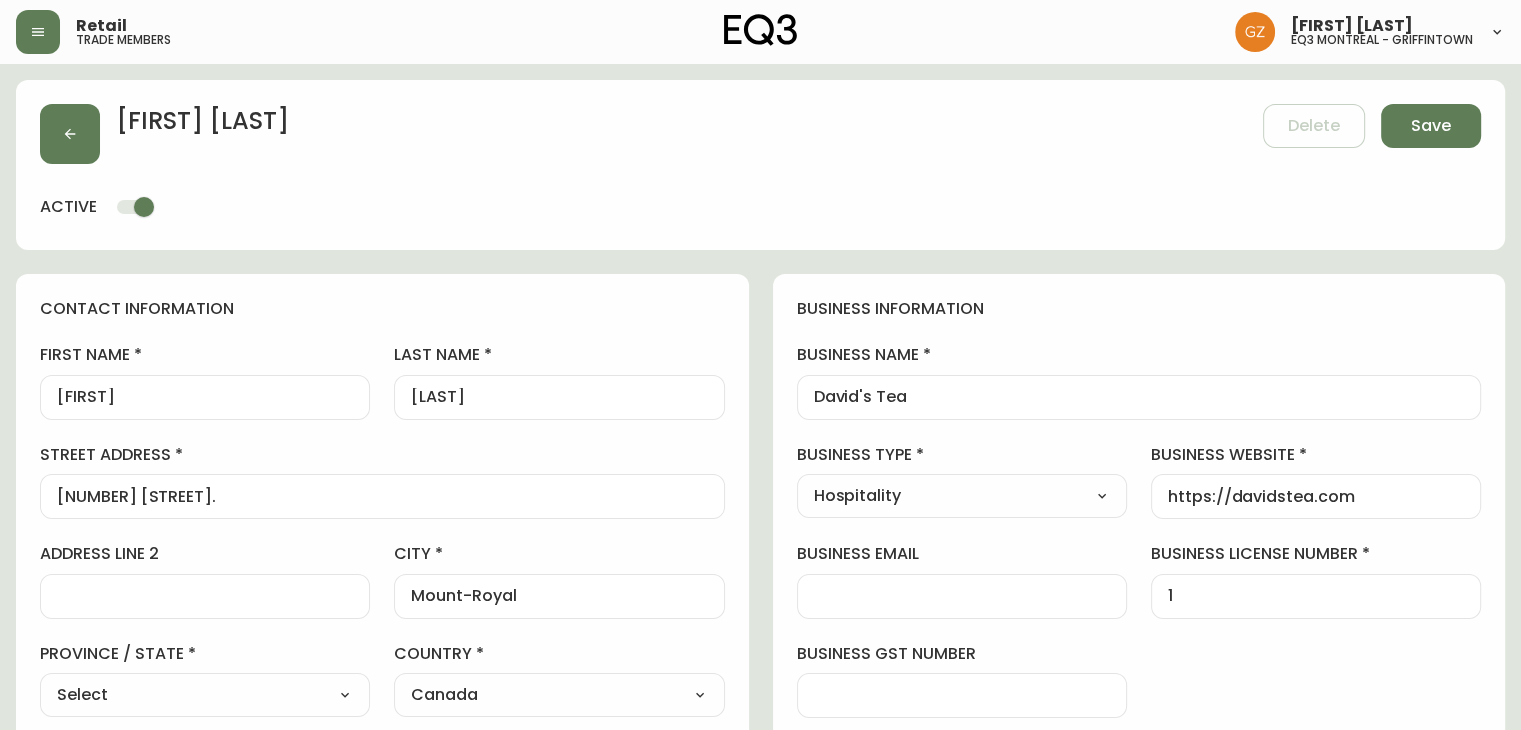 click on "business information business name David's Tea business type Hospitality Select Interior Designer Architect Home Builder Contractor Real Estate Agent Hospitality Other business website https://davidstea.com business email [EMAIL] business license number 1 business gst number preferred store location Select - Store locations Select - Store locations EQ3 Brossard EQ3 Burlington EQ3 Calgary EQ3 Montréal - Griffintown EQ3 Montréal - St Laurent EQ3 Ottawa EQ3 Outlet - Laval EQ3 Quebec City EQ3 Toronto - Hanna EQ3 Toronto - King EQ3 Vancouver EQ3 Winnipeg Select - Trade locations EQ3 US Trade - Formally East business tax exempt Select Select Yes No" at bounding box center [1139, 606] 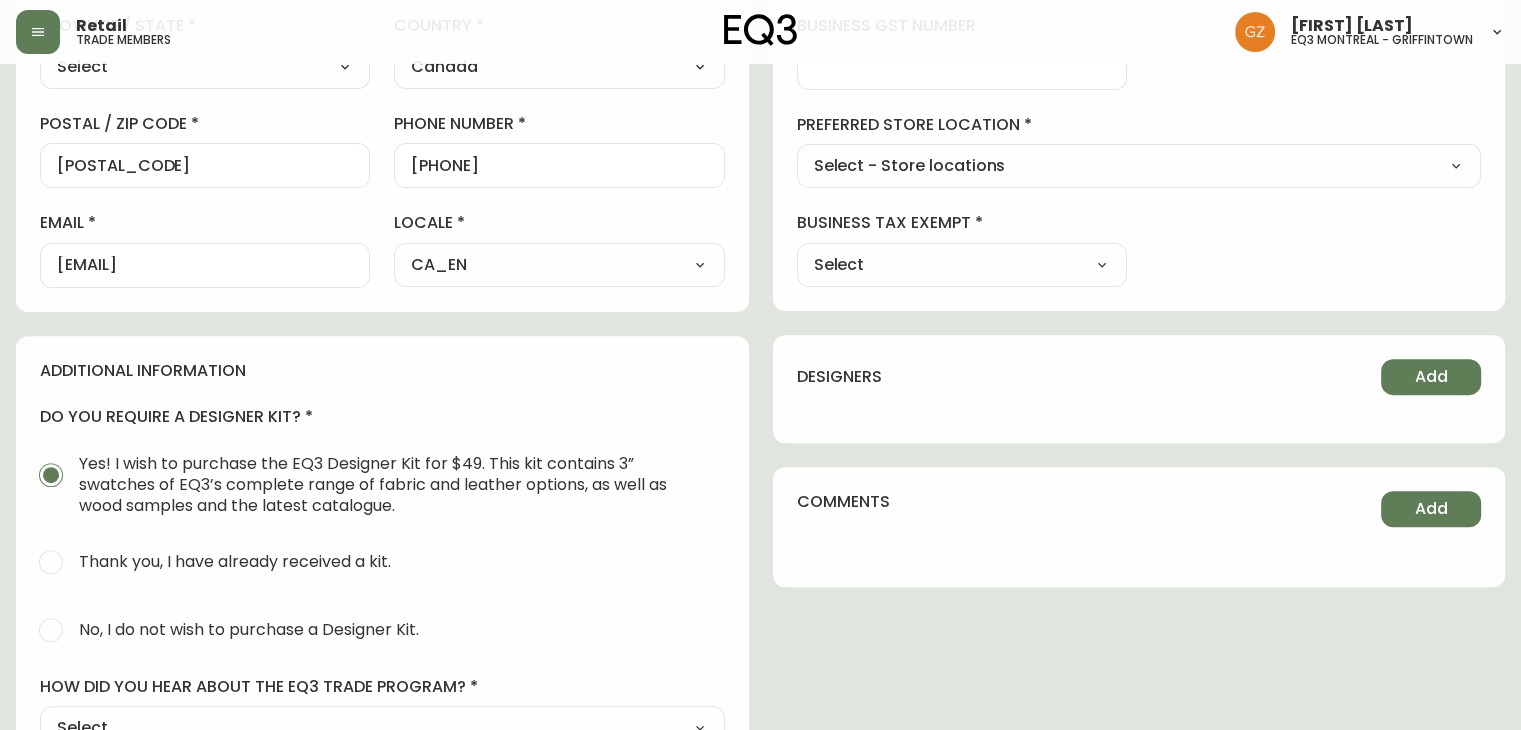 scroll, scrollTop: 850, scrollLeft: 0, axis: vertical 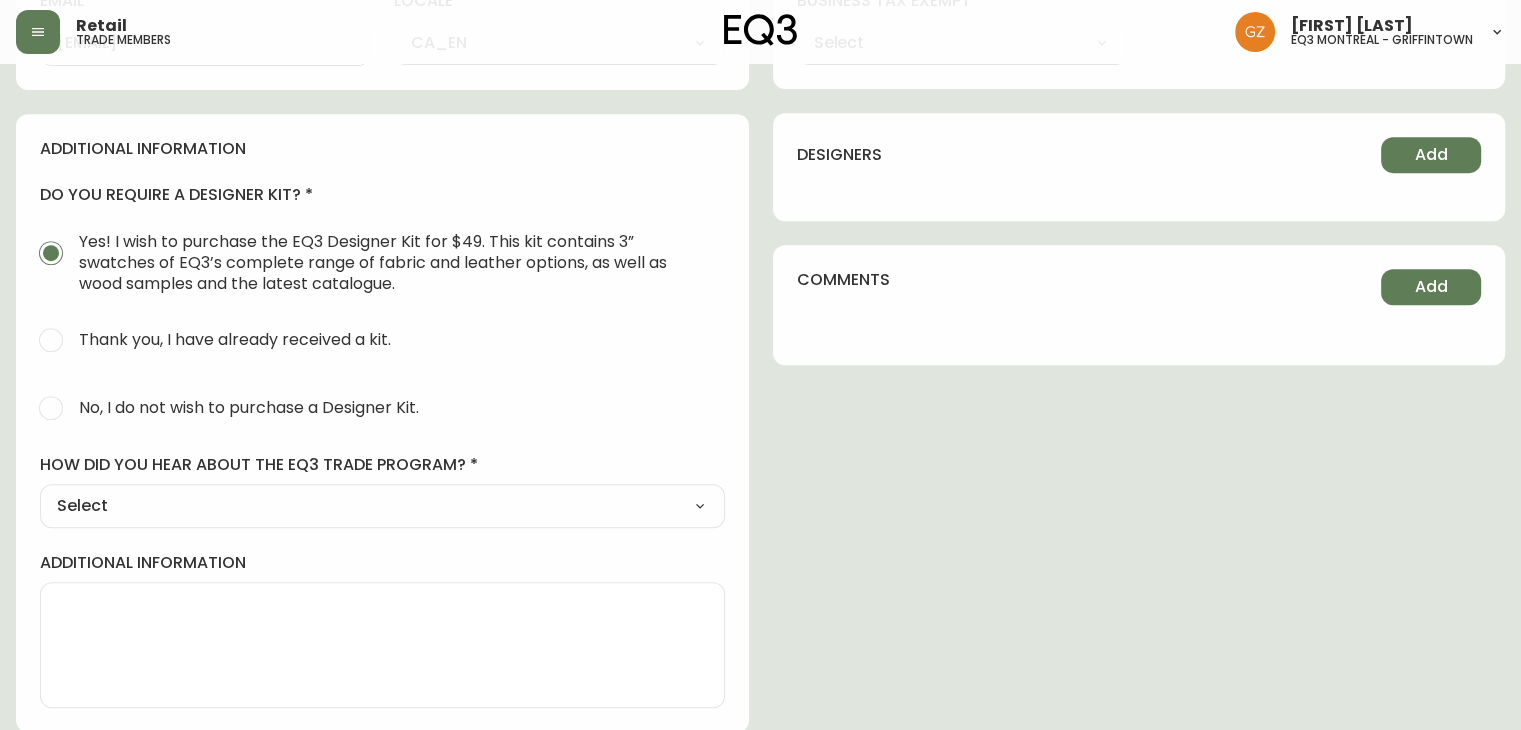 click on "No, I do not wish to purchase a Designer Kit." at bounding box center (51, 408) 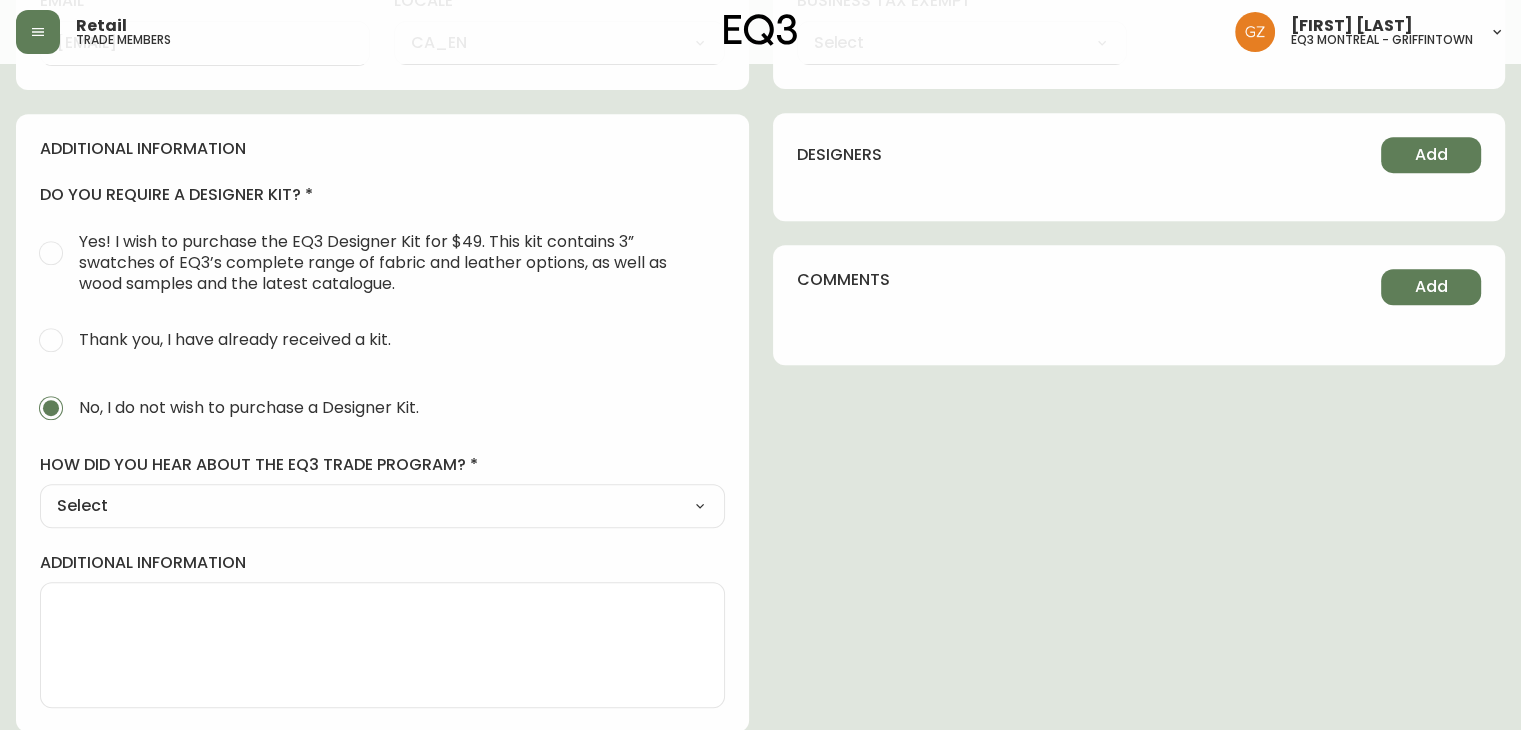 click on "Select Social Media Advertisement Trade Show Outreach from a Trade Rep Other" at bounding box center (382, 506) 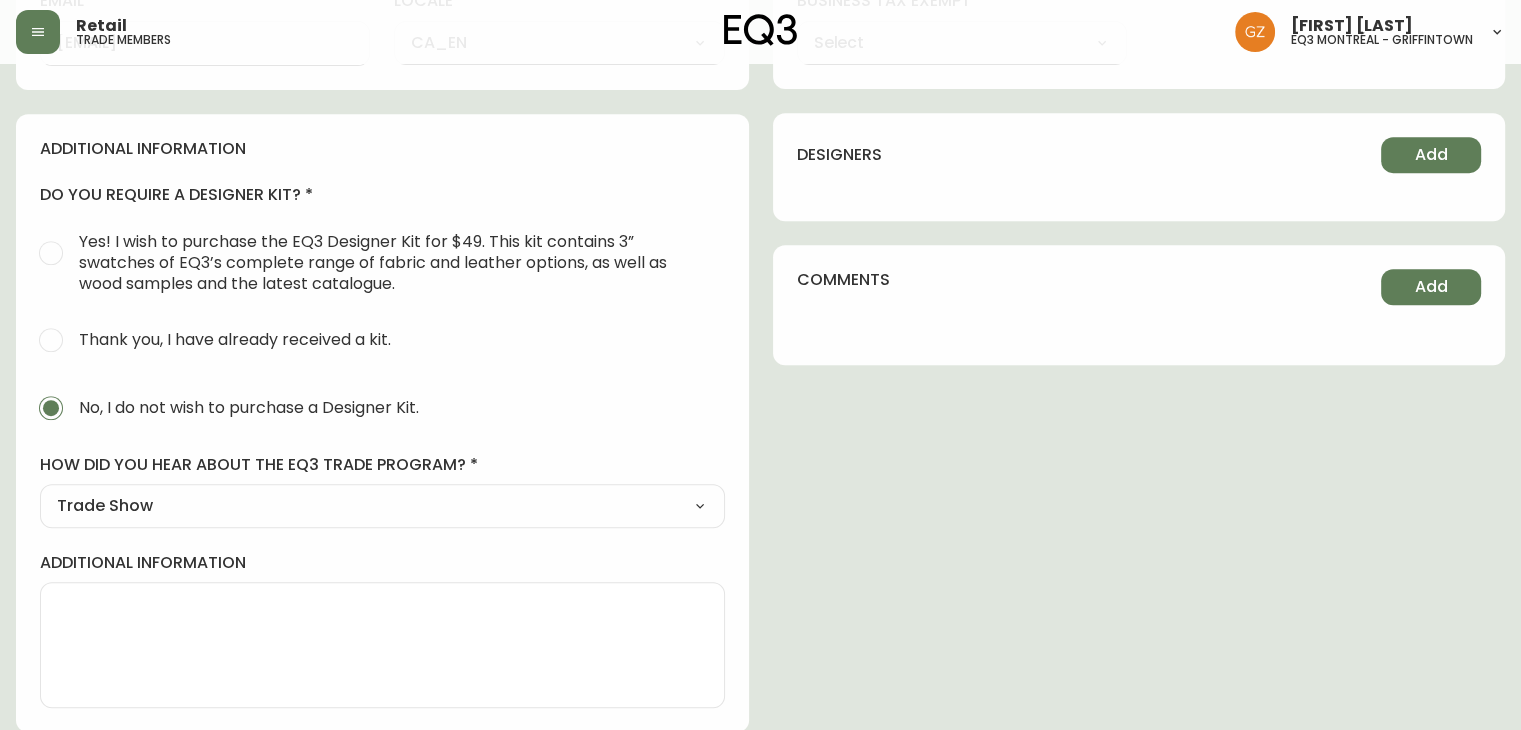 click on "Select Social Media Advertisement Trade Show Outreach from a Trade Rep Other" at bounding box center (382, 506) 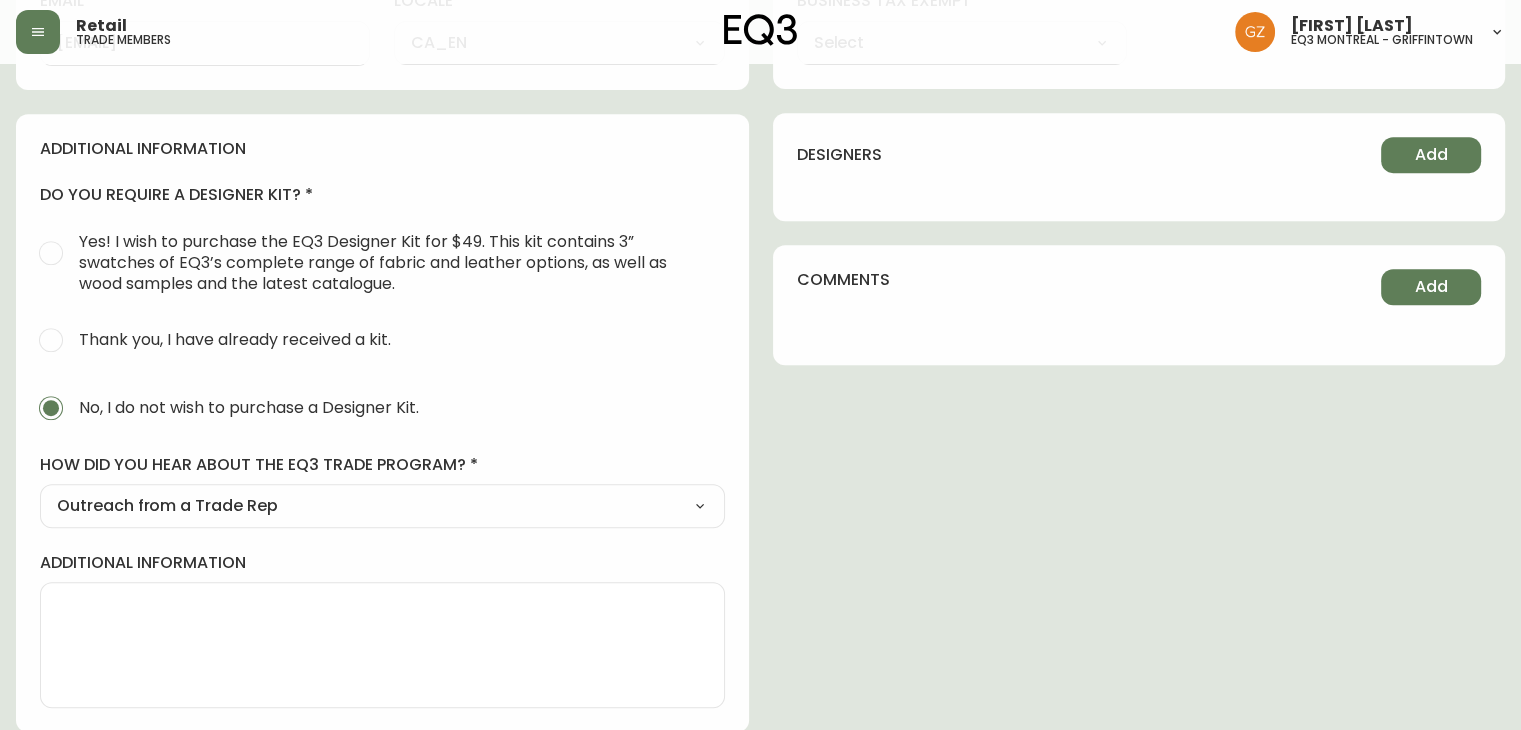 click on "additional information" at bounding box center [382, 645] 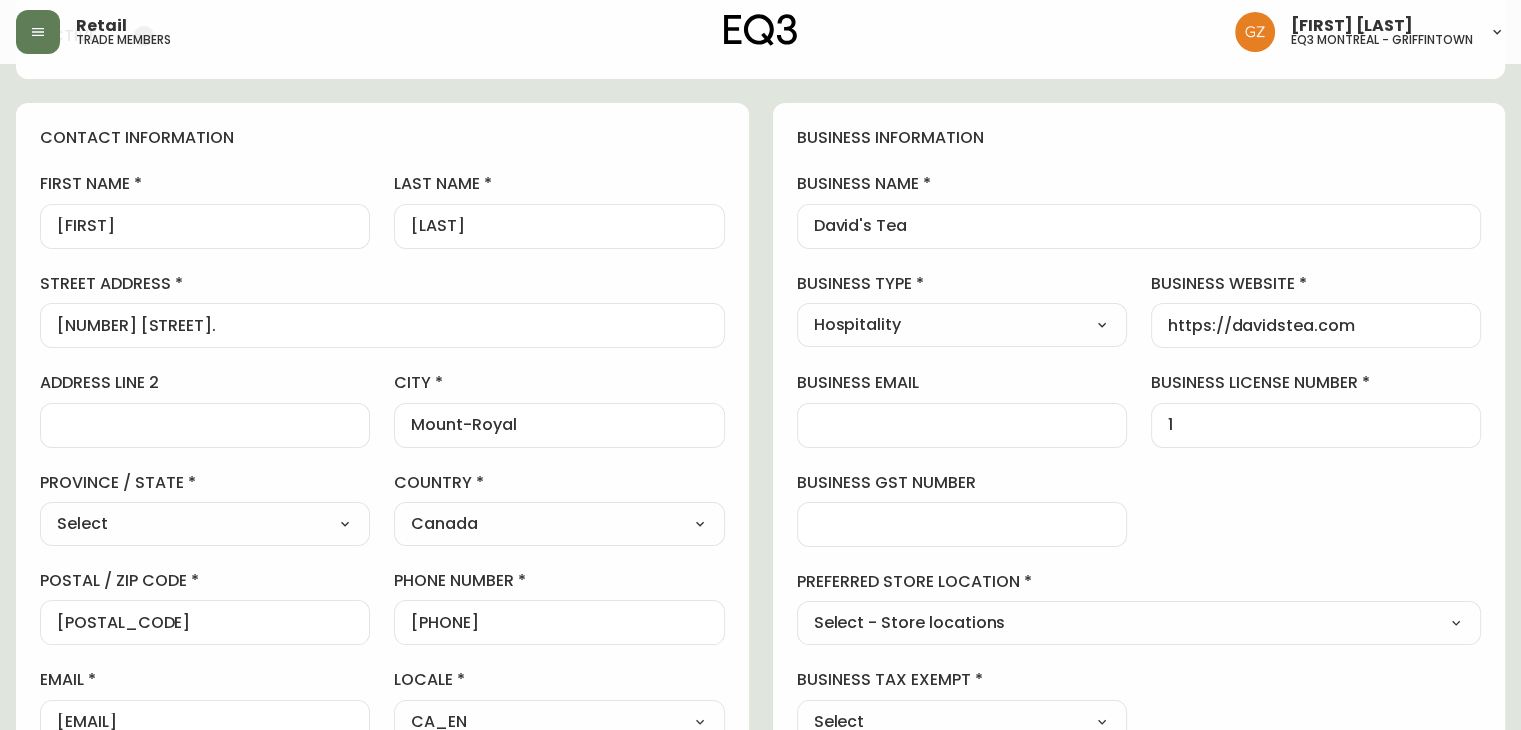 scroll, scrollTop: 0, scrollLeft: 0, axis: both 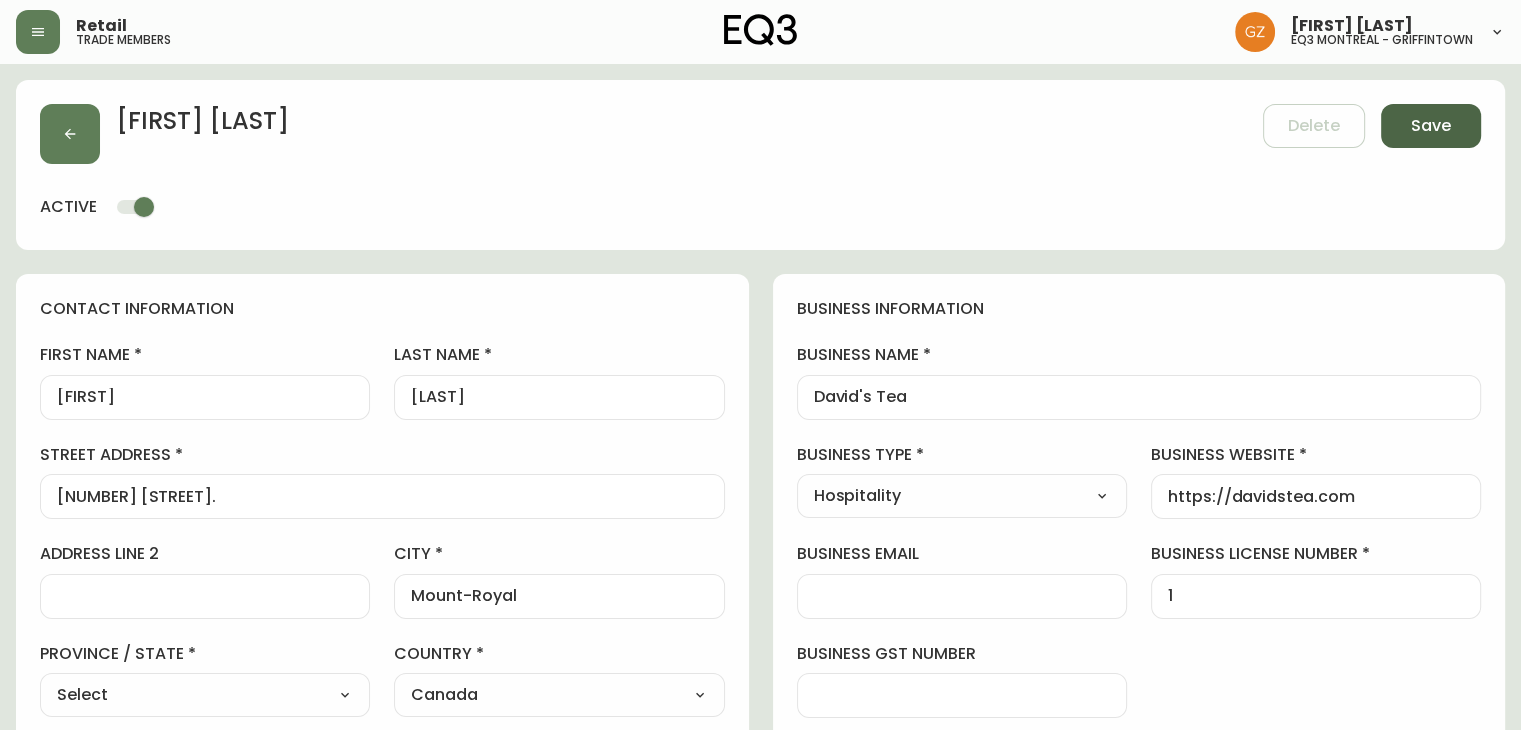 click on "Save" at bounding box center (1431, 126) 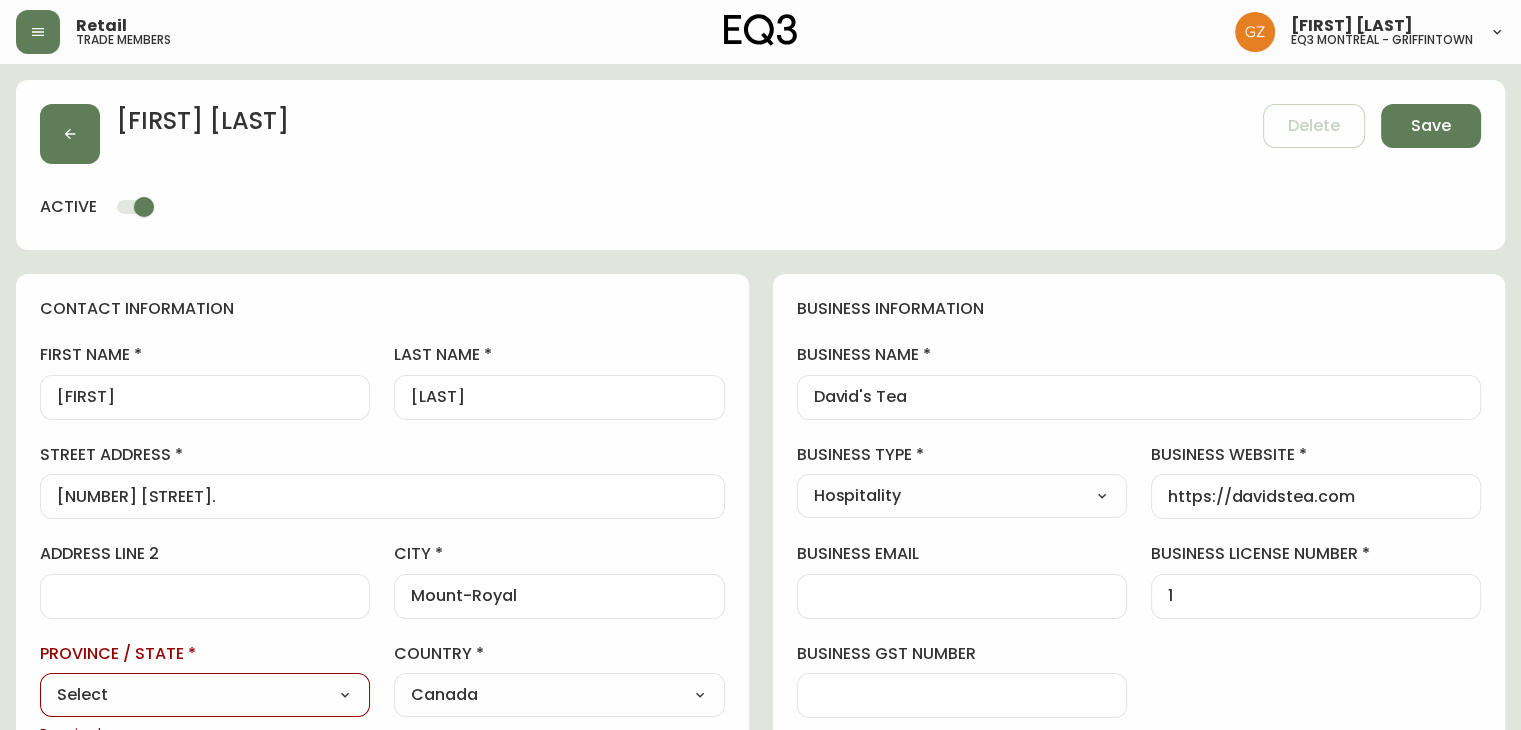 click on "Select Alberta British Columbia Manitoba New Brunswick Newfoundland and Labrador Nova Scotia Nunavut Northwest Territories Ontario Prince Edward Island Quebec Saskatchewan Yukon" at bounding box center [205, 695] 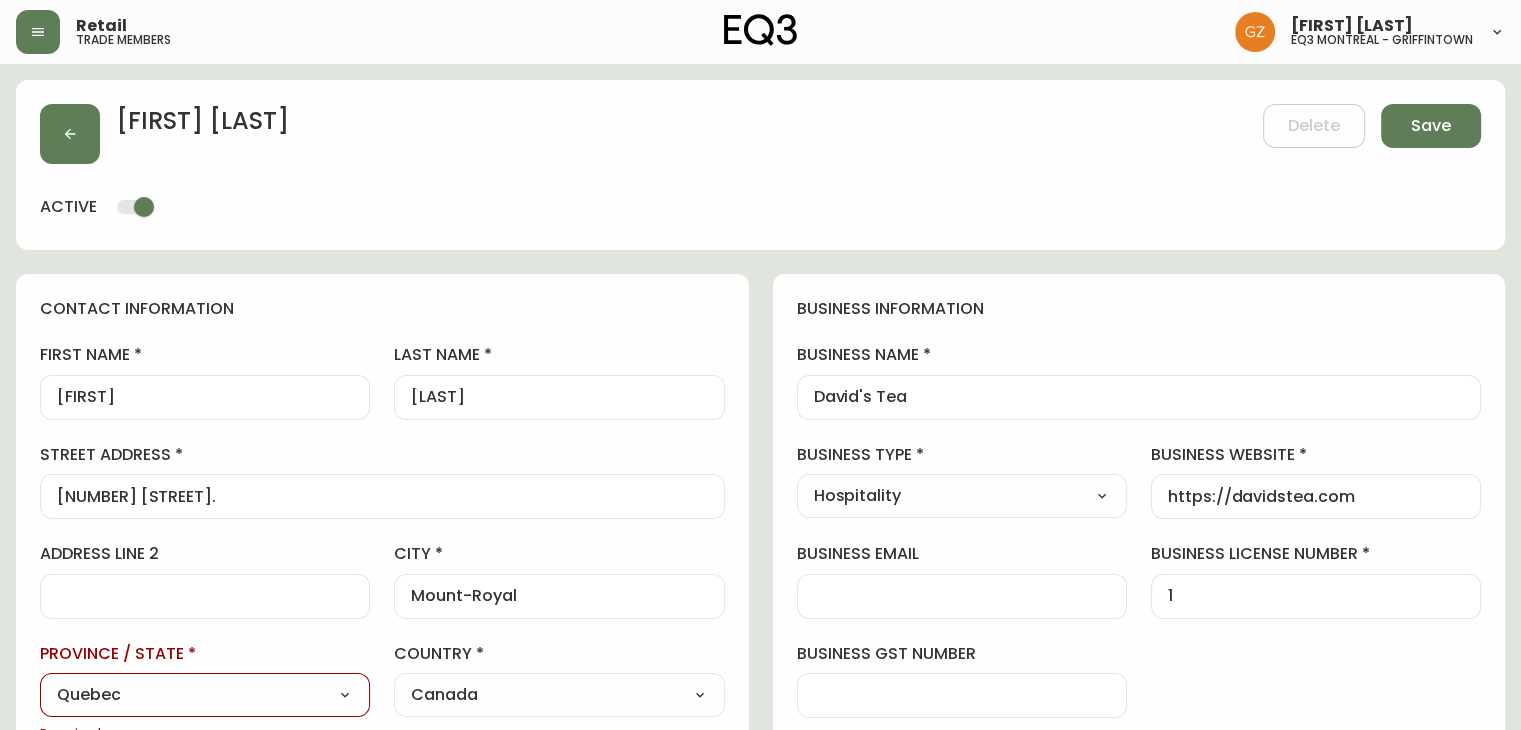click on "Select Alberta British Columbia Manitoba New Brunswick Newfoundland and Labrador Nova Scotia Nunavut Northwest Territories Ontario Prince Edward Island Quebec Saskatchewan Yukon" at bounding box center (205, 695) 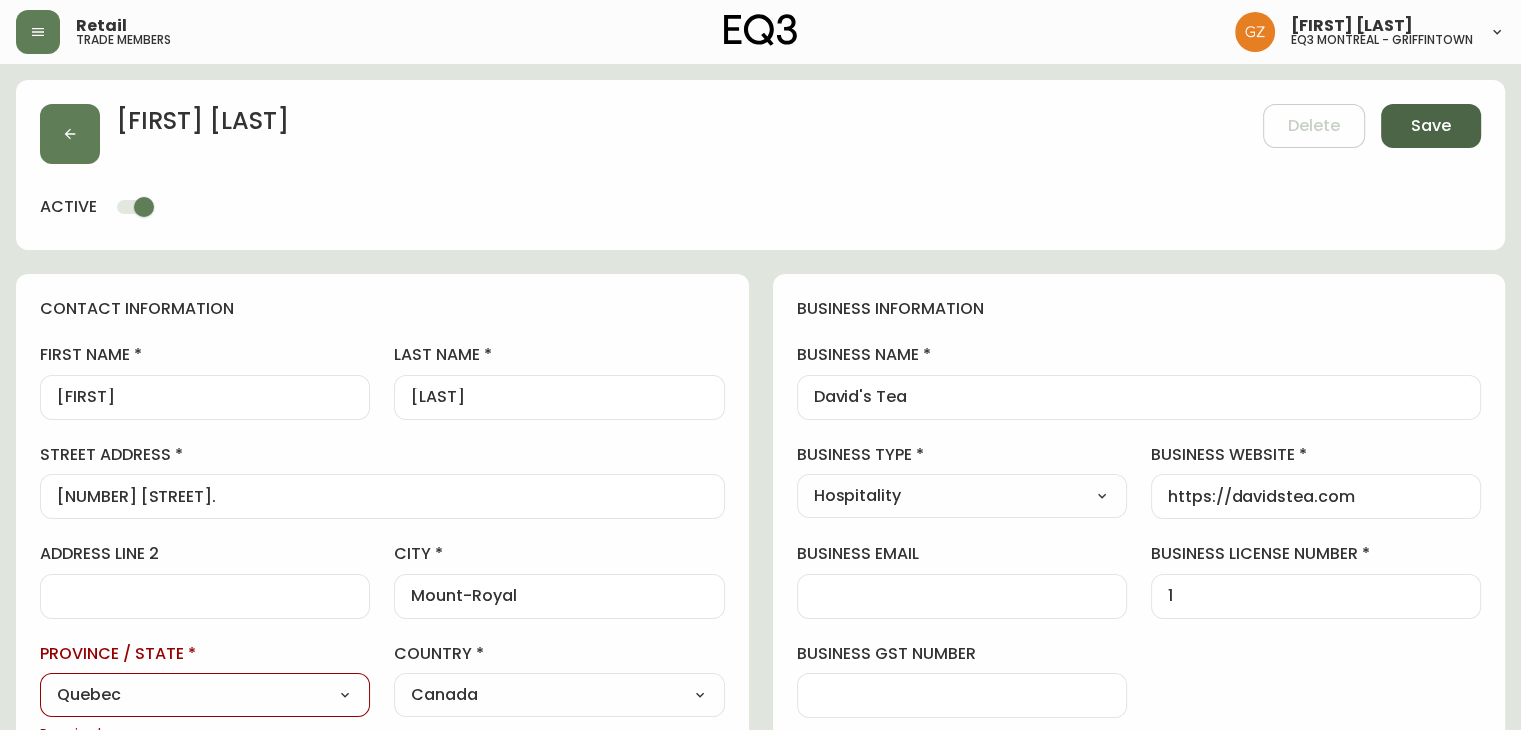 click on "Save" at bounding box center [1431, 126] 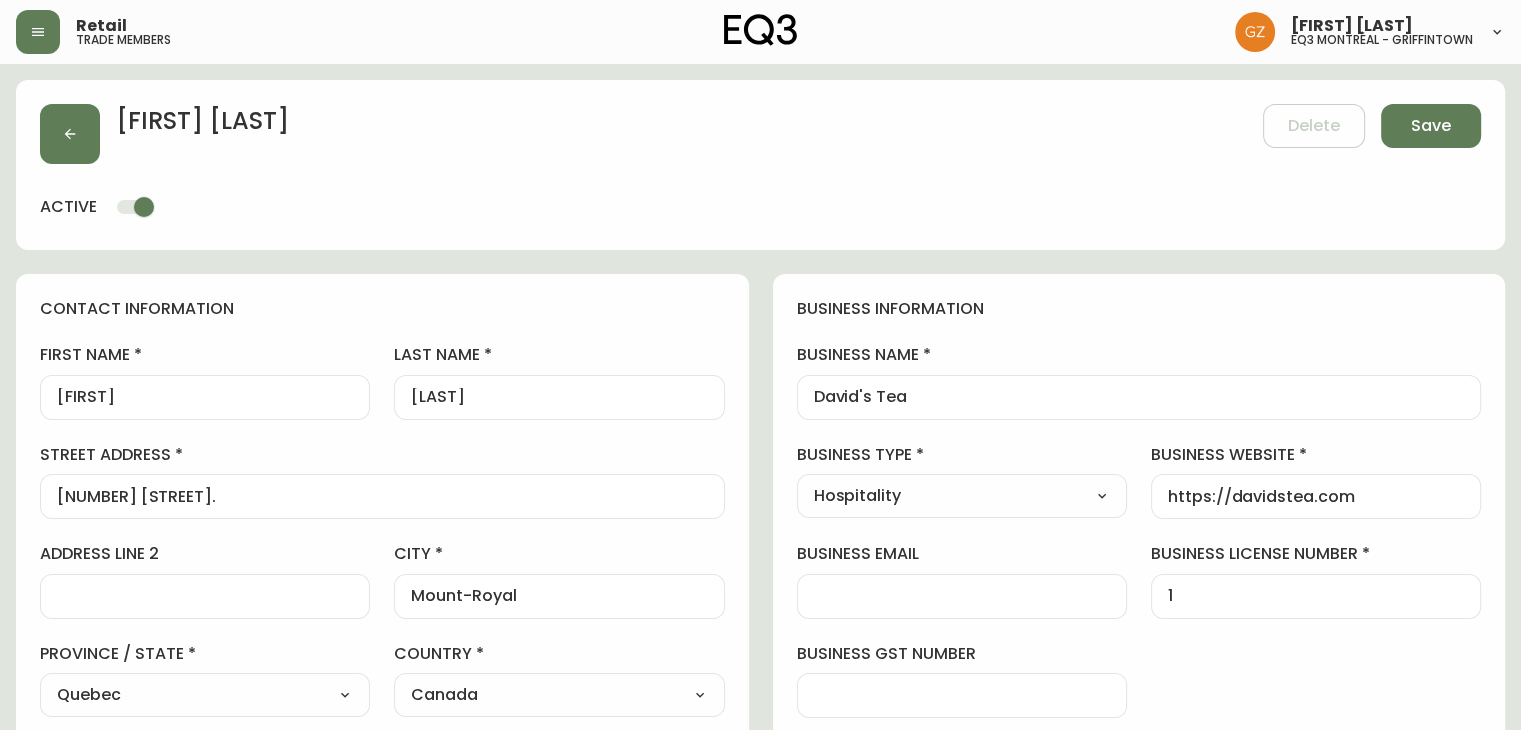 scroll, scrollTop: 200, scrollLeft: 0, axis: vertical 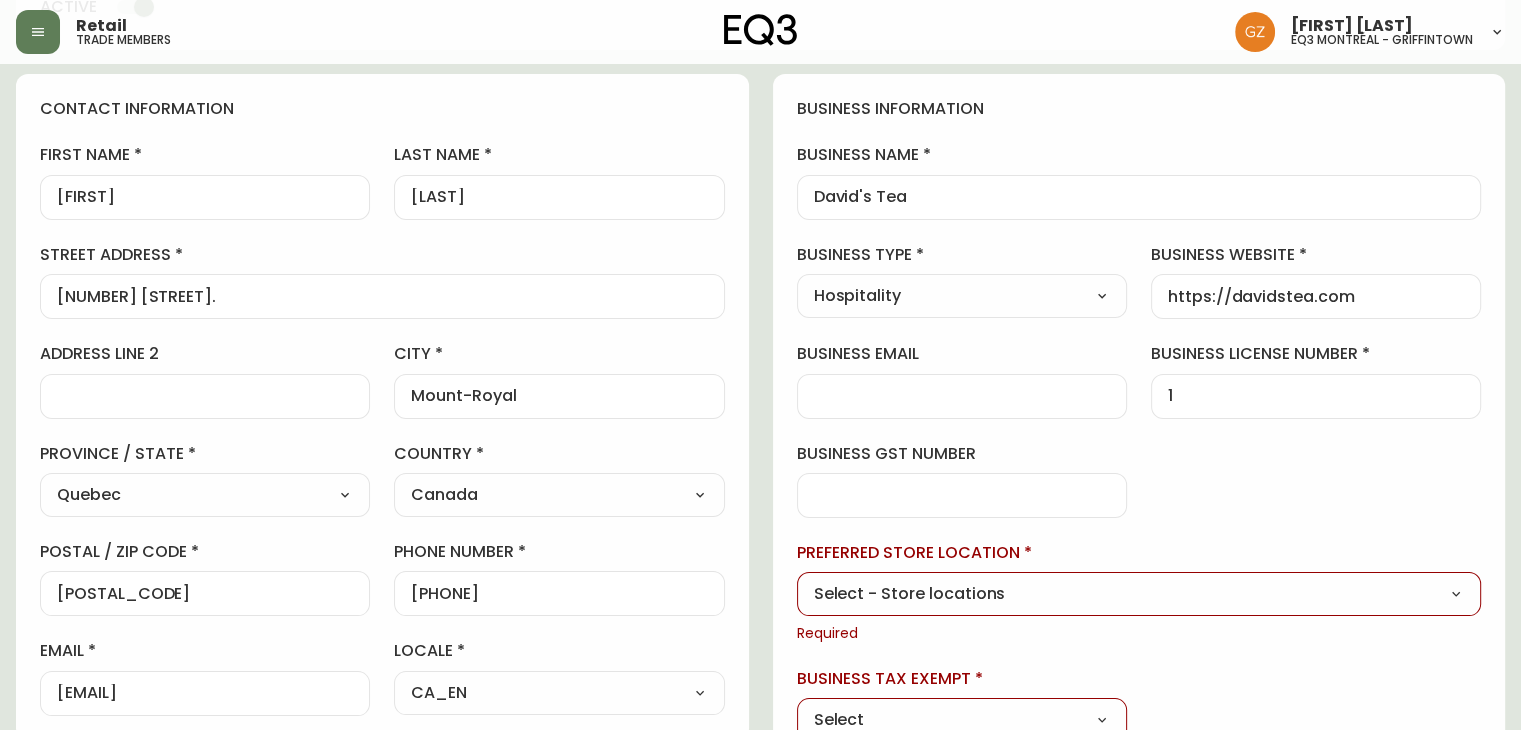 click on "Select - Store locations EQ3 Brossard EQ3 Burlington EQ3 Calgary EQ3 Montréal - Griffintown EQ3 Montréal - St Laurent EQ3 Ottawa EQ3 Outlet - Laval EQ3 Quebec City EQ3 Toronto - Hanna EQ3 Toronto - King EQ3 Vancouver EQ3 Winnipeg Select - Trade locations EQ3 US Trade - Formally East" at bounding box center [1139, 595] 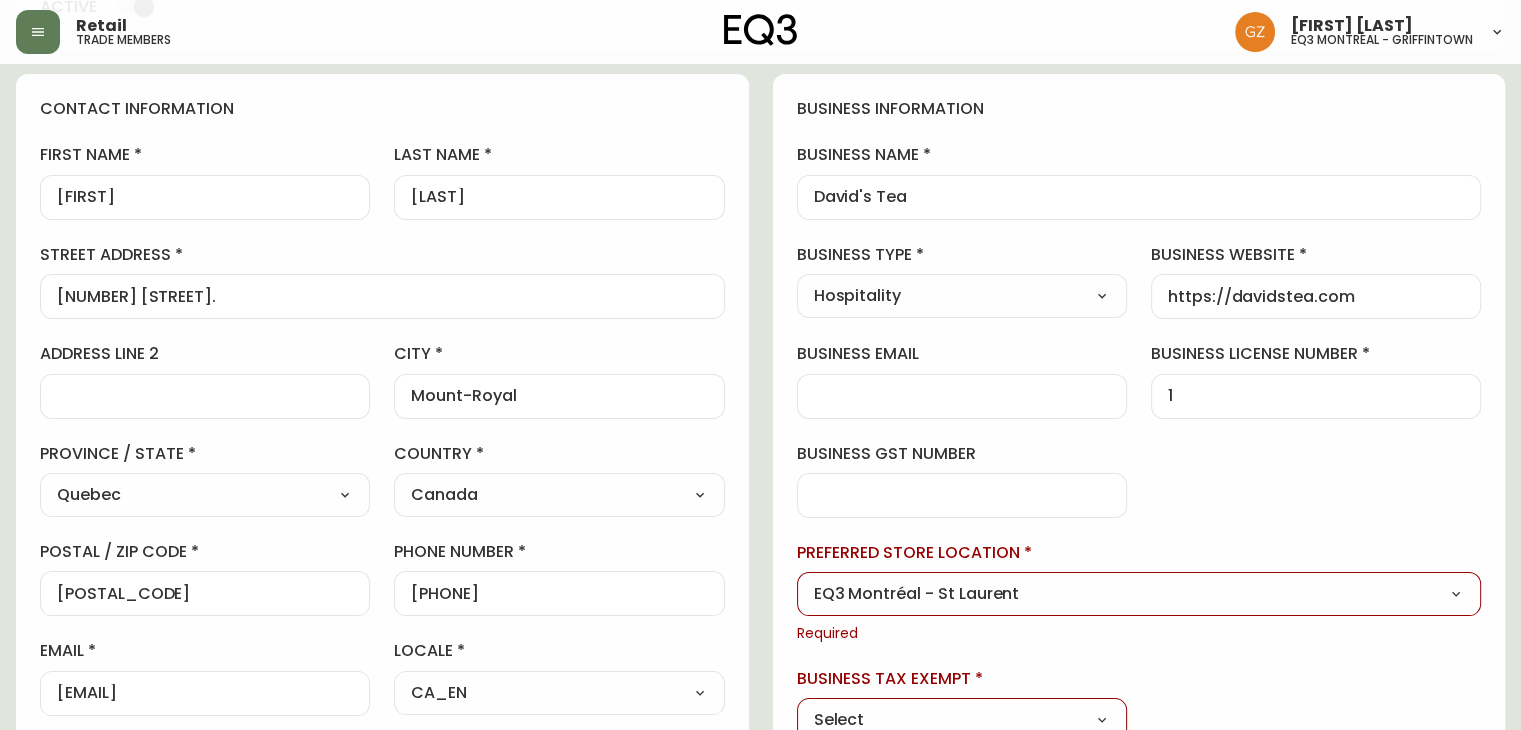 scroll, scrollTop: 204, scrollLeft: 0, axis: vertical 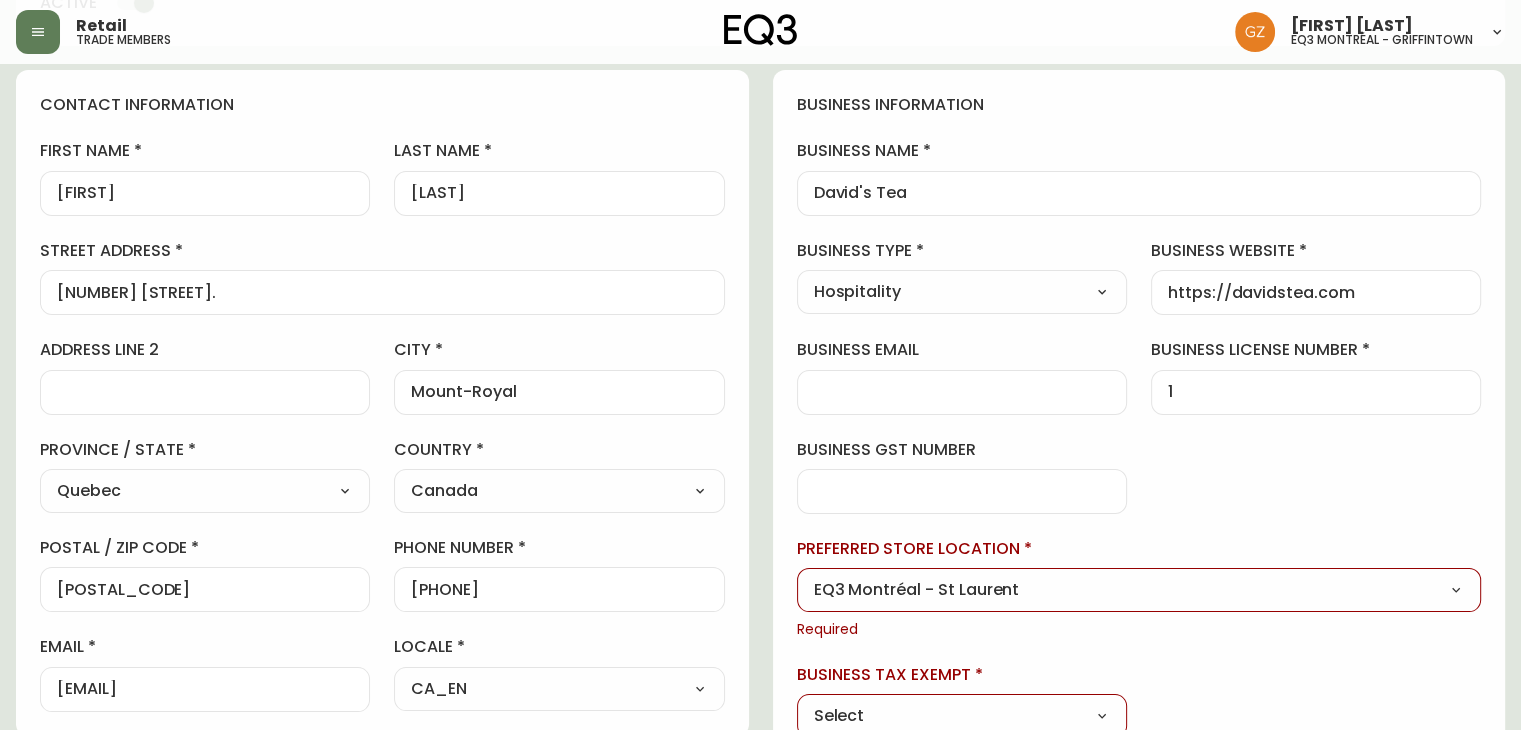 click on "Select Yes No" at bounding box center [962, 717] 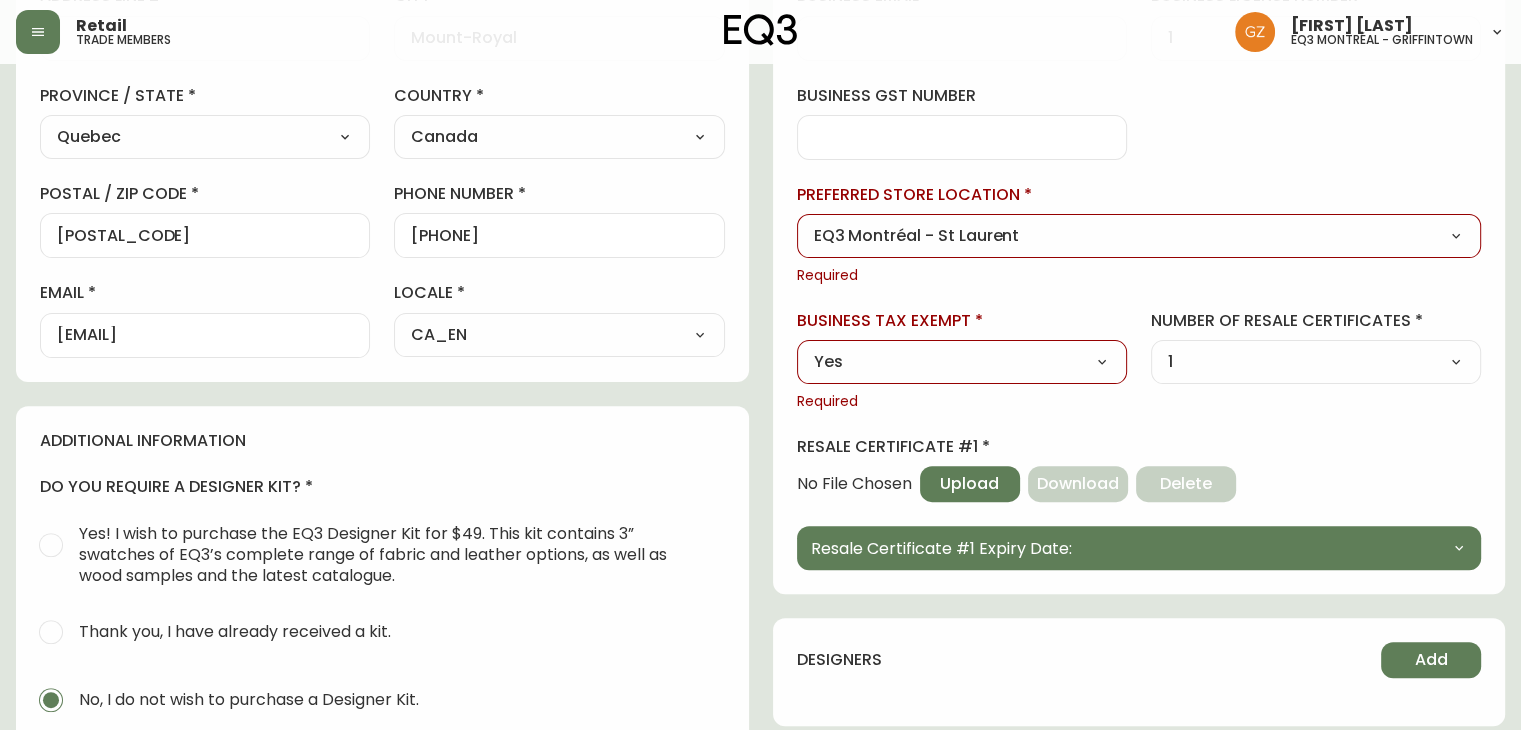 scroll, scrollTop: 704, scrollLeft: 0, axis: vertical 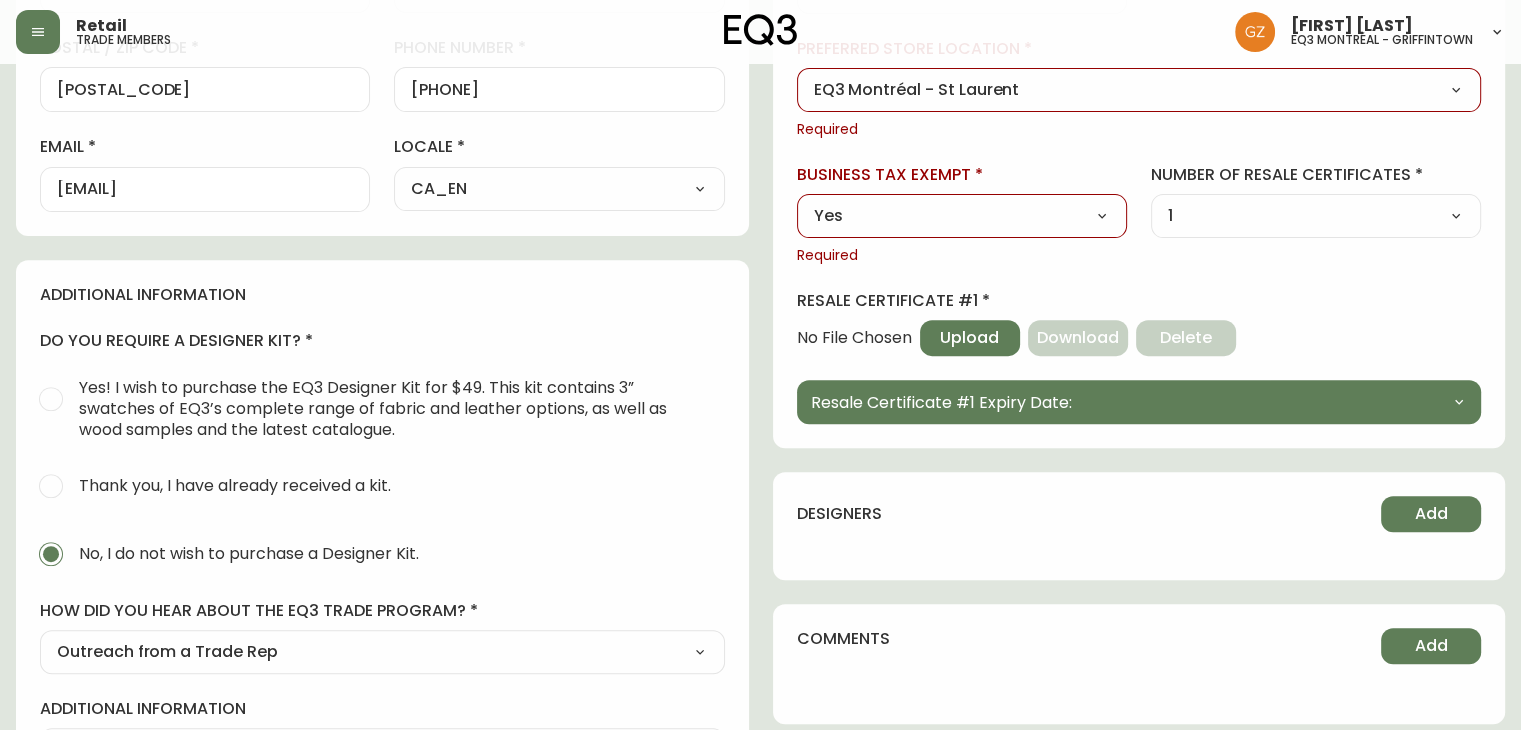 click on "Select Yes No" at bounding box center (962, 217) 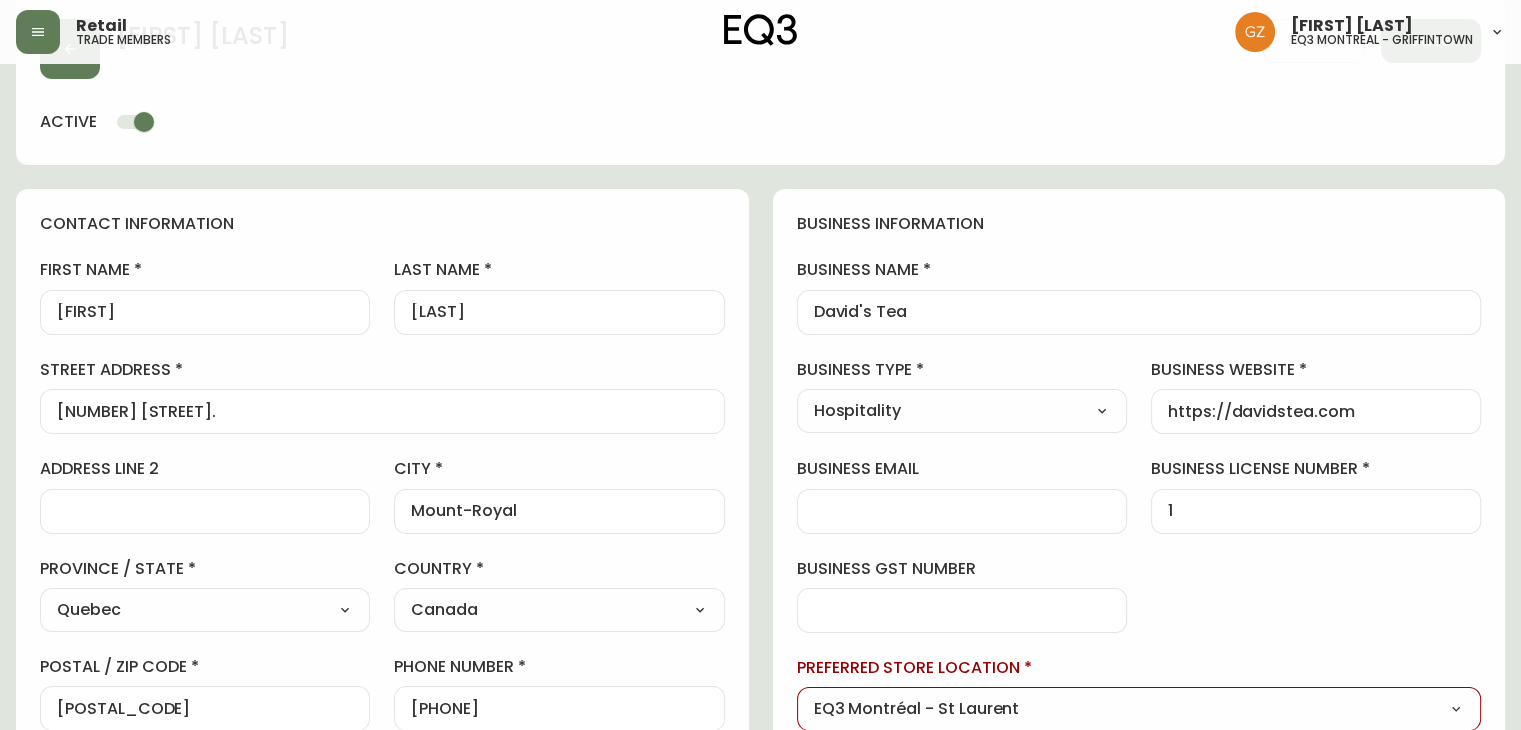 scroll, scrollTop: 0, scrollLeft: 0, axis: both 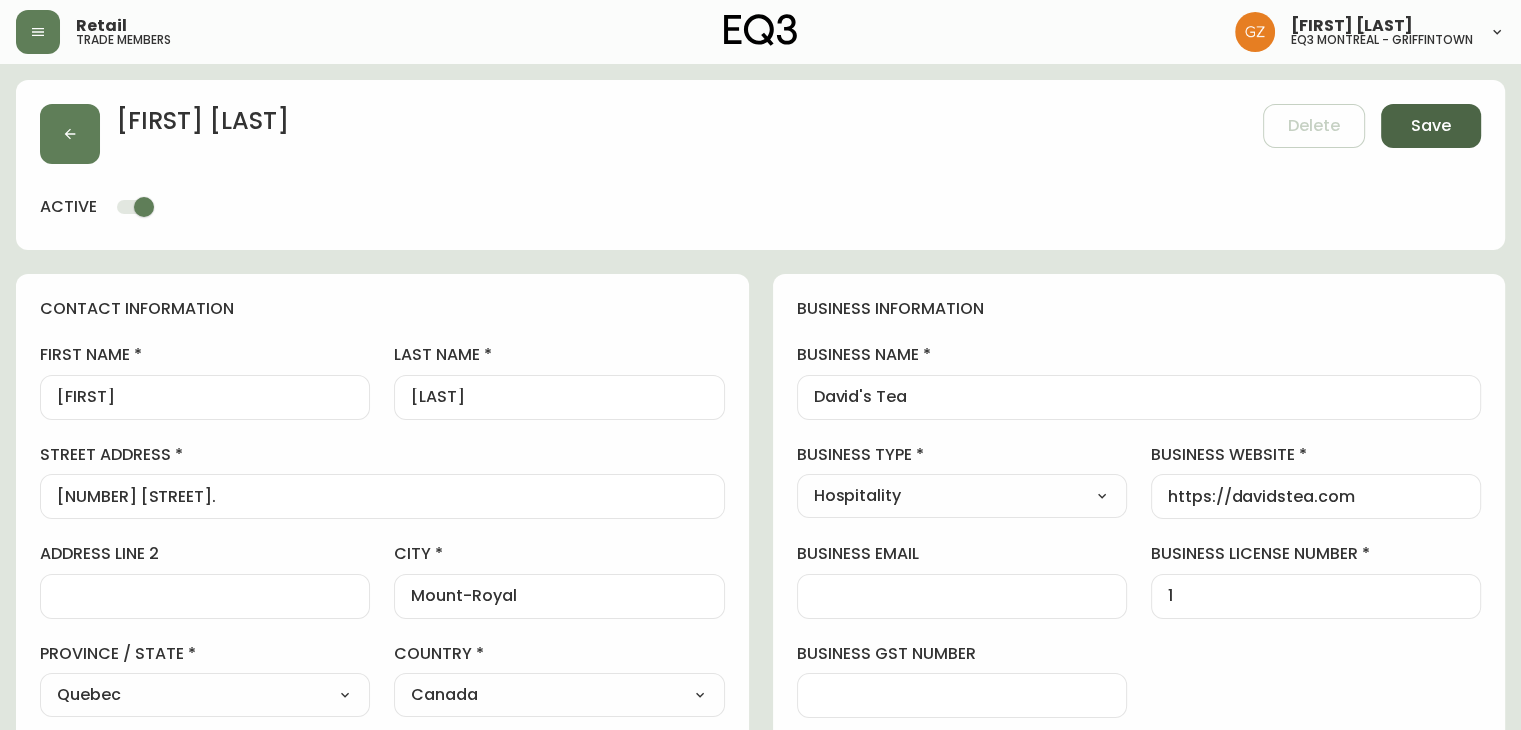 click on "Save" at bounding box center (1431, 126) 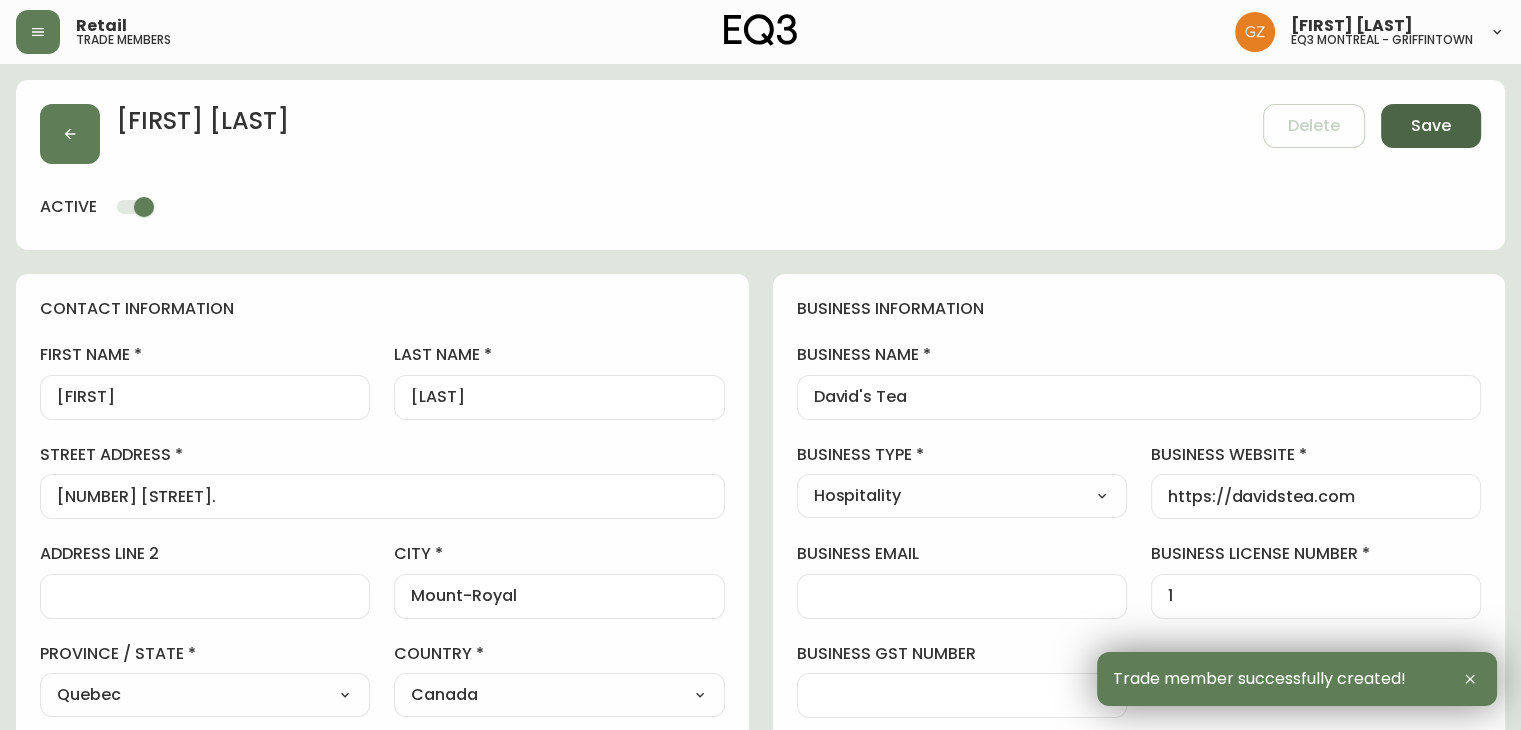 type on "[PHONE]" 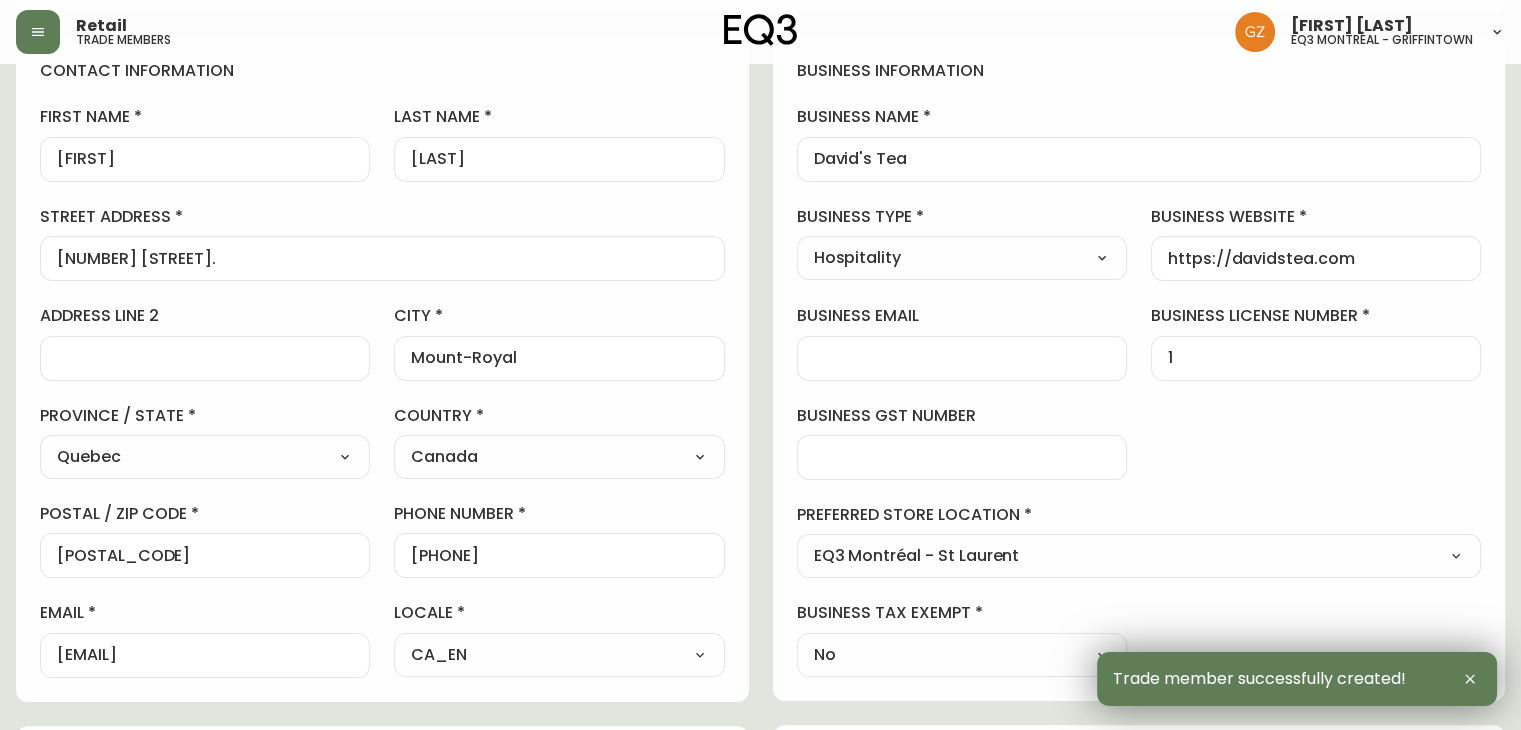 scroll, scrollTop: 400, scrollLeft: 0, axis: vertical 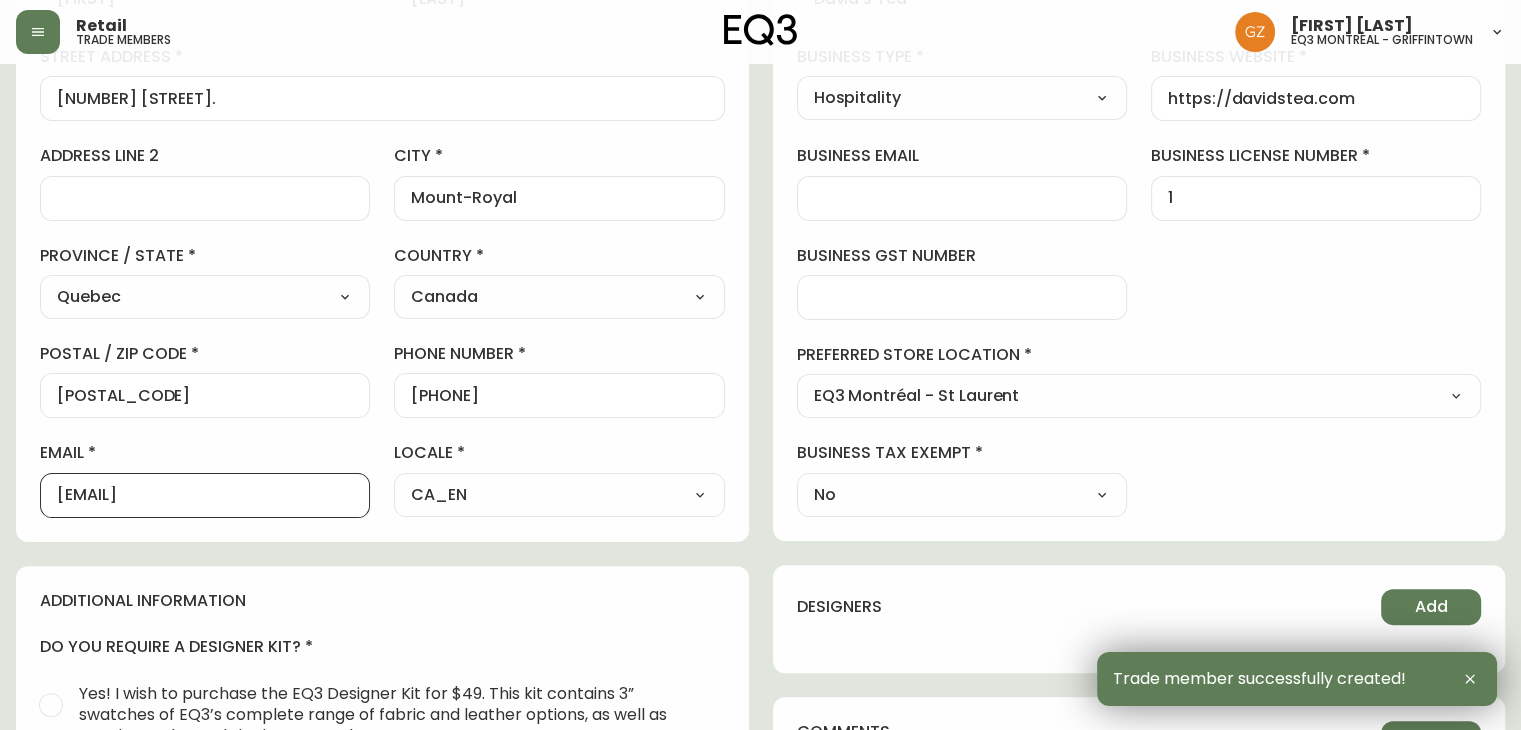 drag, startPoint x: 304, startPoint y: 493, endPoint x: 0, endPoint y: 479, distance: 304.3222 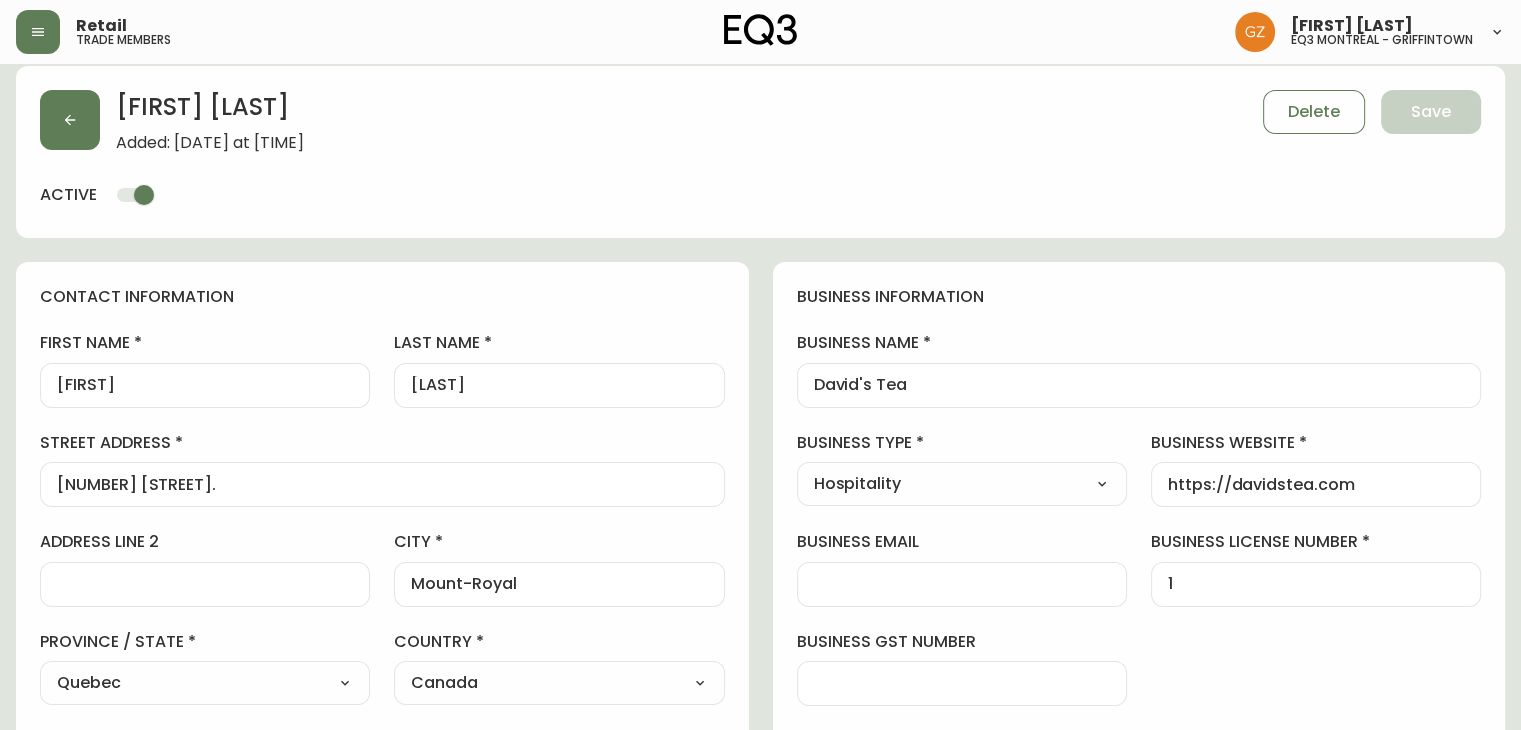 scroll, scrollTop: 0, scrollLeft: 0, axis: both 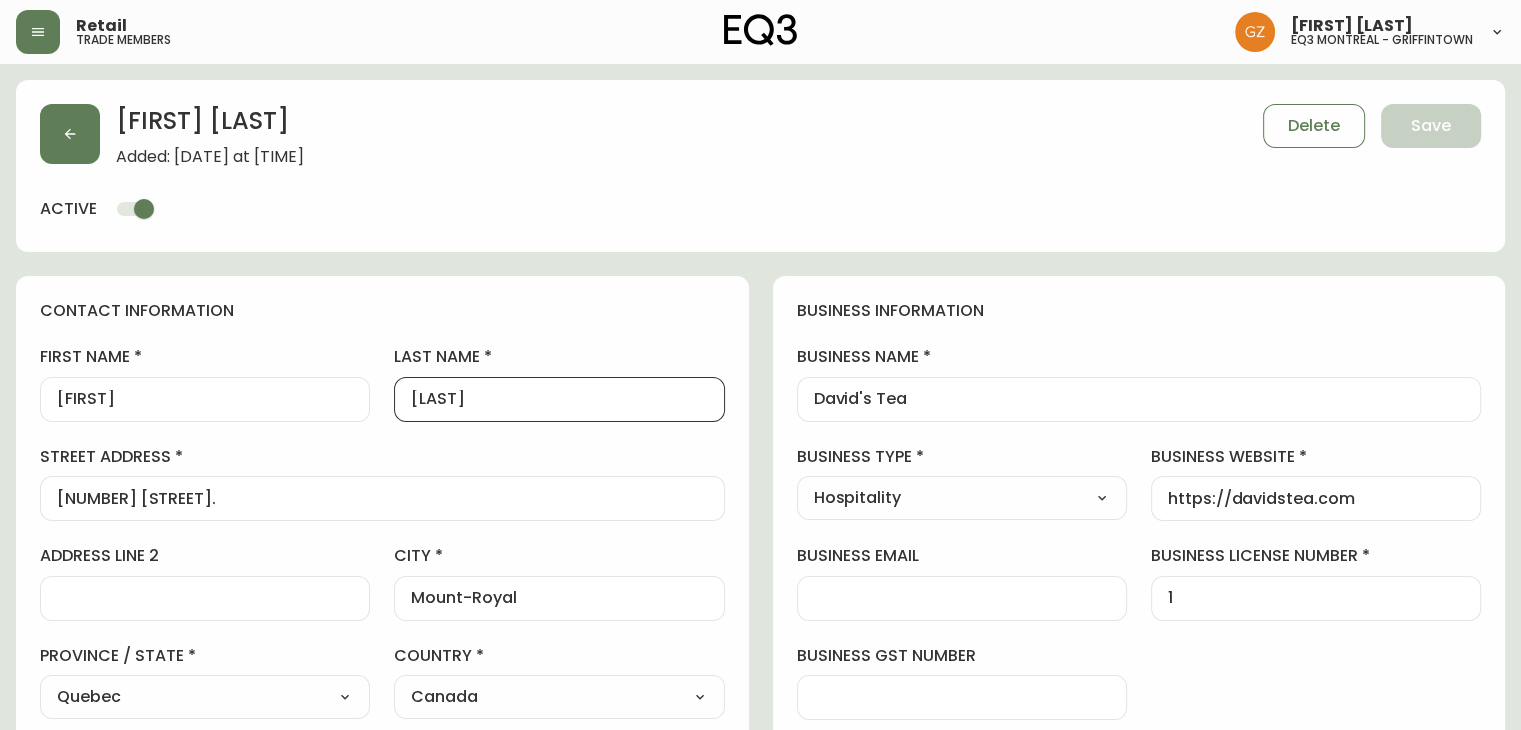 drag, startPoint x: 529, startPoint y: 397, endPoint x: 387, endPoint y: 418, distance: 143.54442 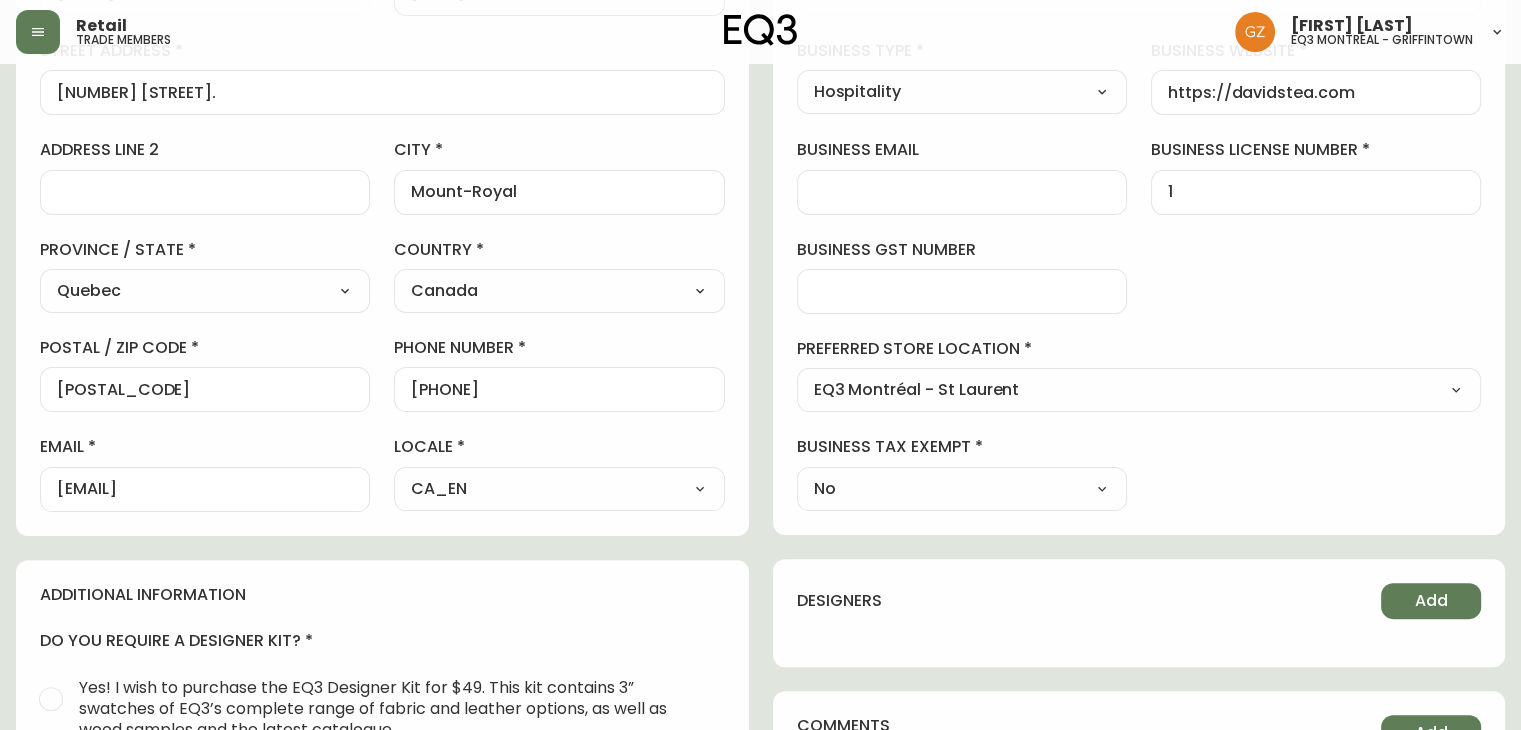 scroll, scrollTop: 300, scrollLeft: 0, axis: vertical 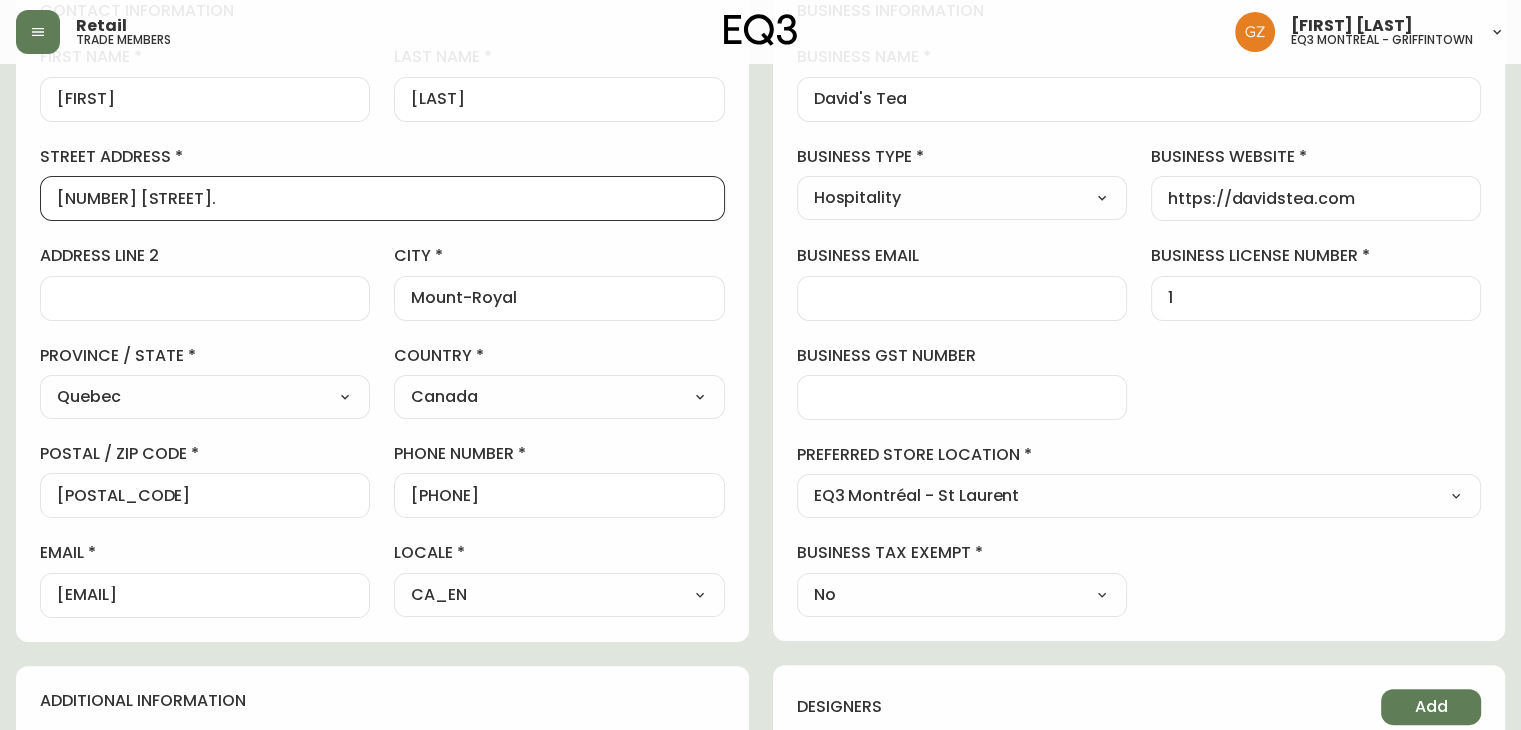 drag, startPoint x: 203, startPoint y: 195, endPoint x: 0, endPoint y: 175, distance: 203.98285 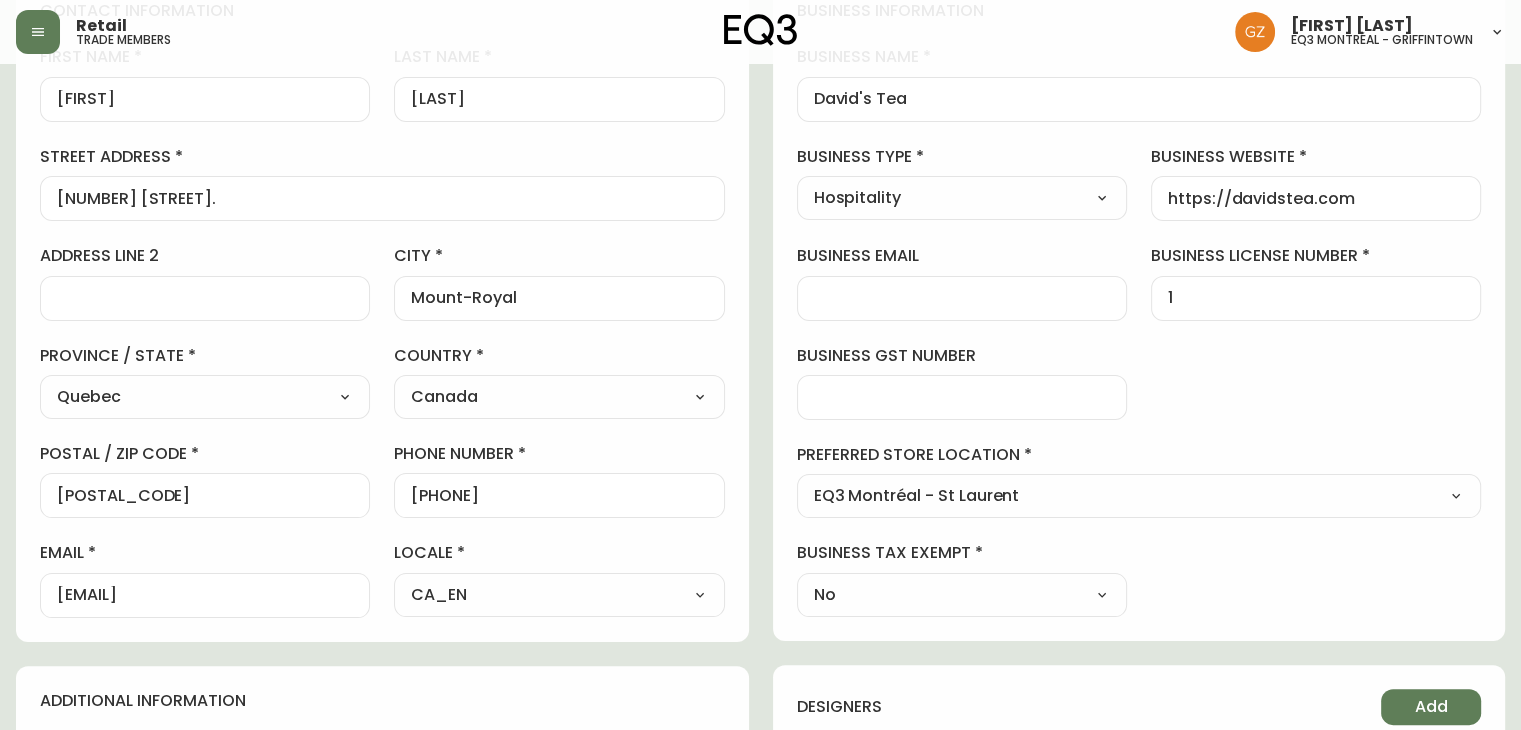drag, startPoint x: 166, startPoint y: 506, endPoint x: 11, endPoint y: 479, distance: 157.33405 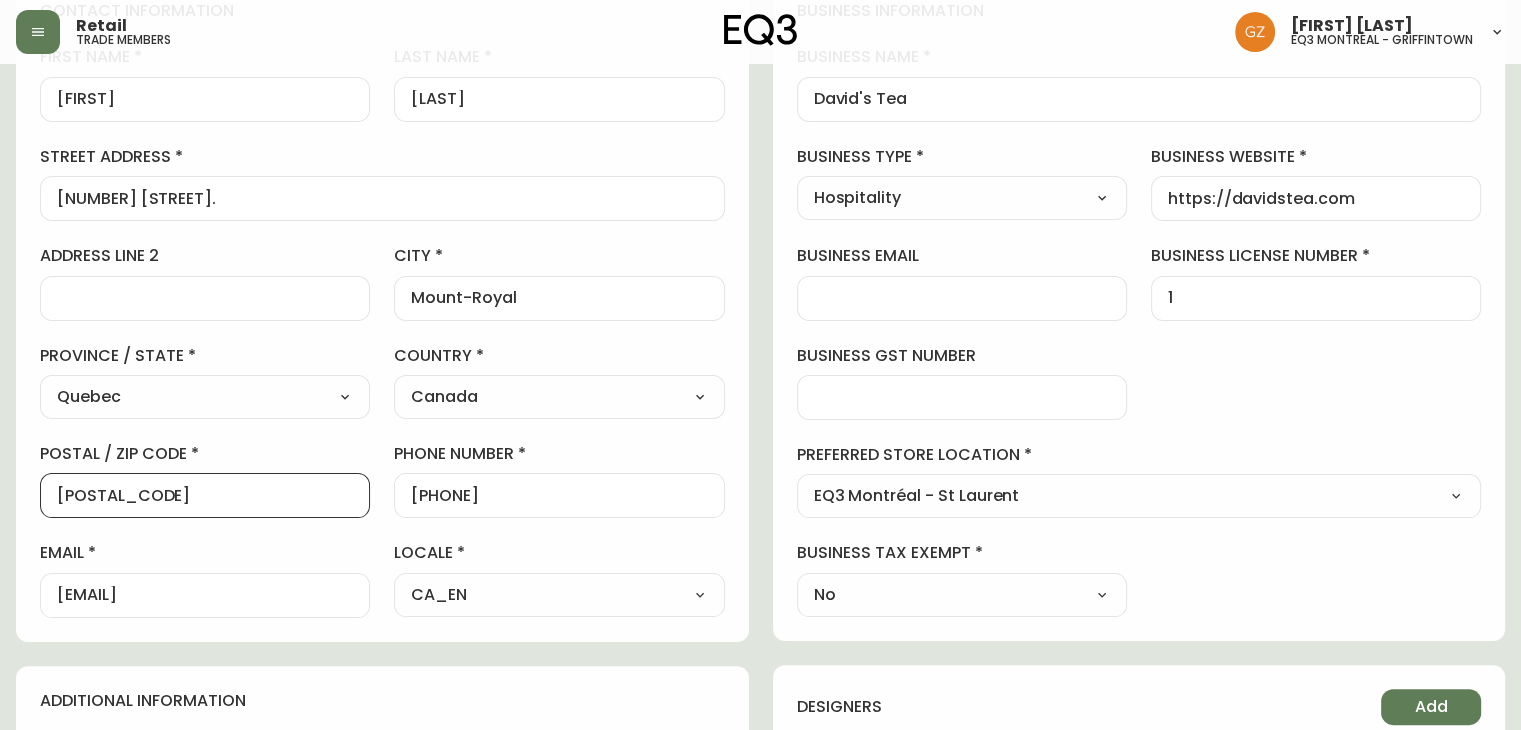 click on "[POSTAL_CODE]" at bounding box center (205, 495) 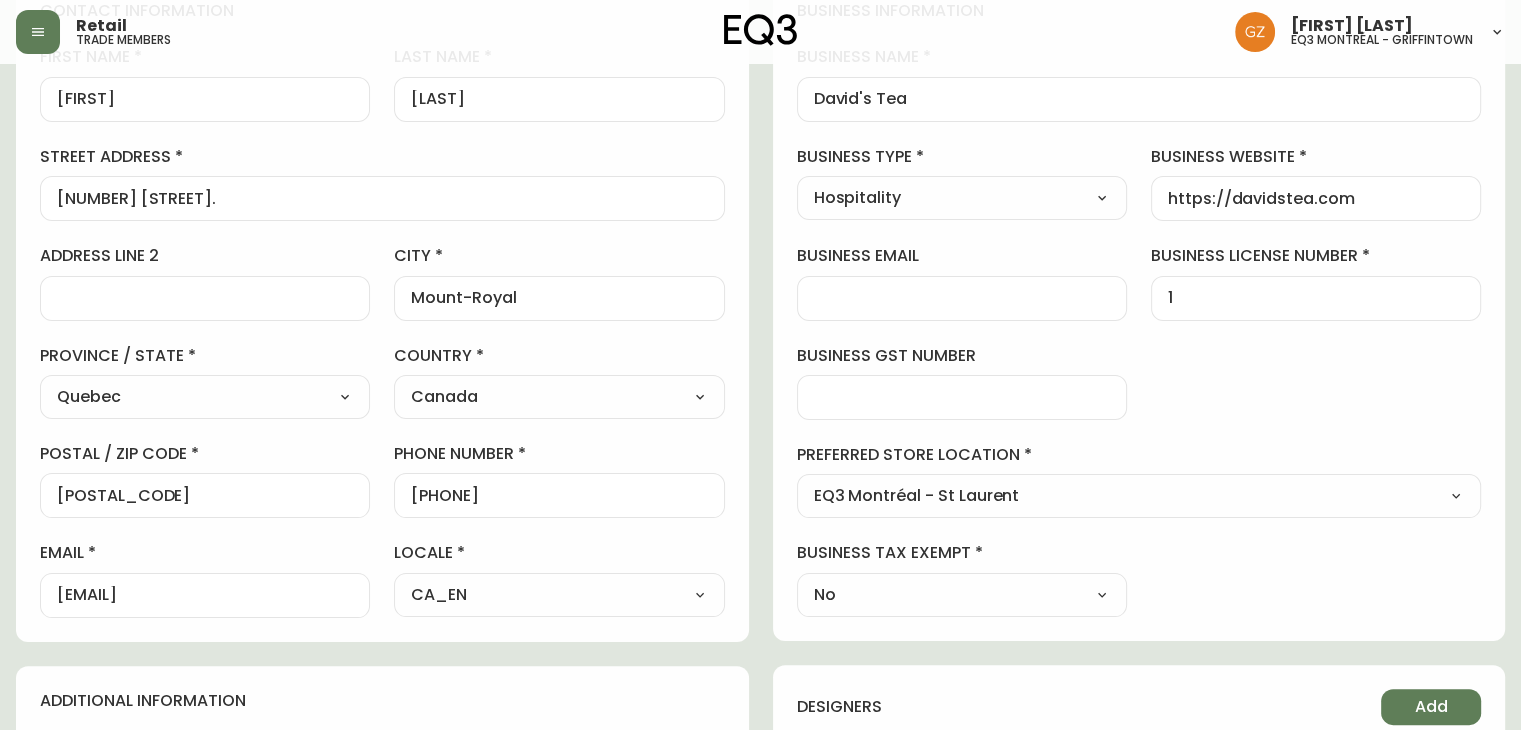 scroll, scrollTop: 0, scrollLeft: 0, axis: both 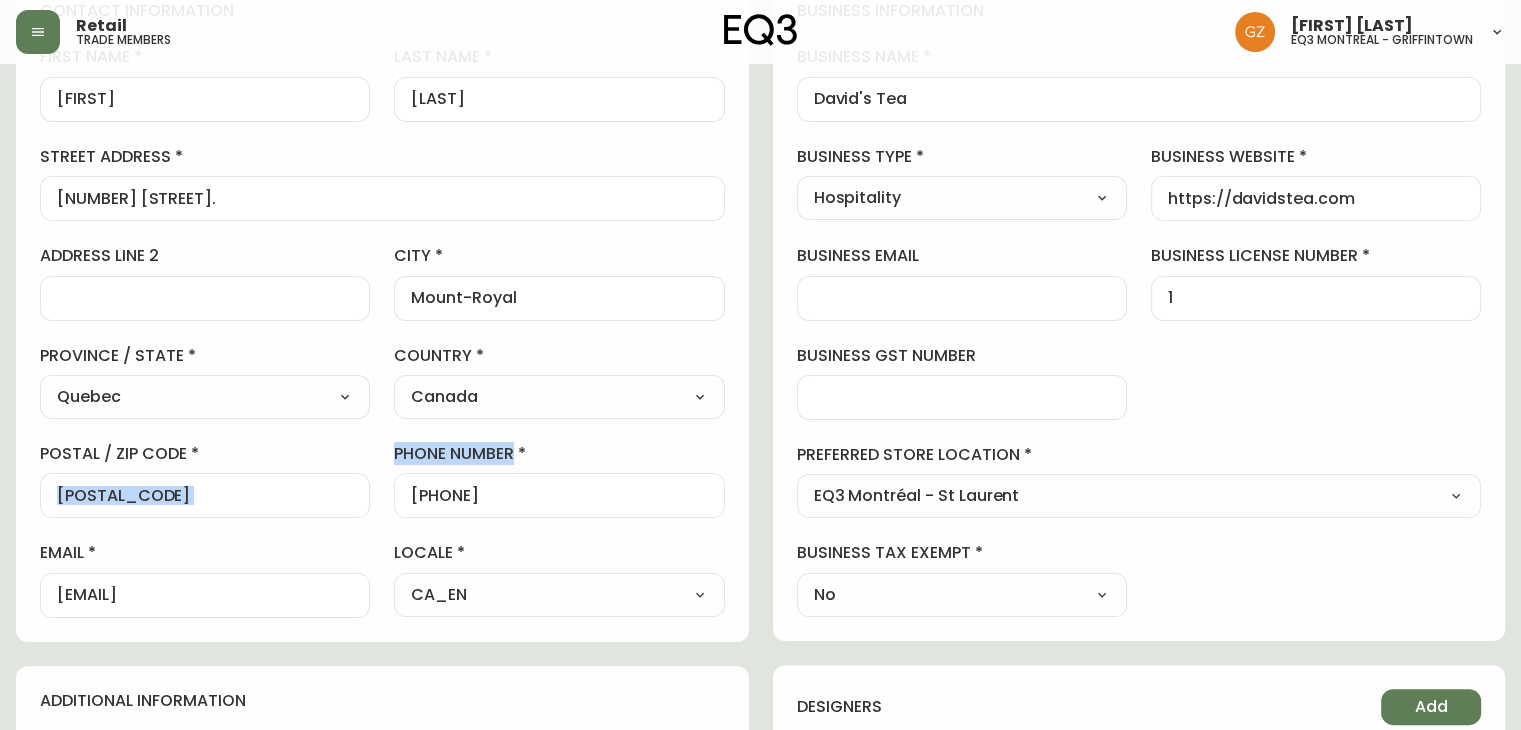 drag, startPoint x: 554, startPoint y: 509, endPoint x: 336, endPoint y: 495, distance: 218.44908 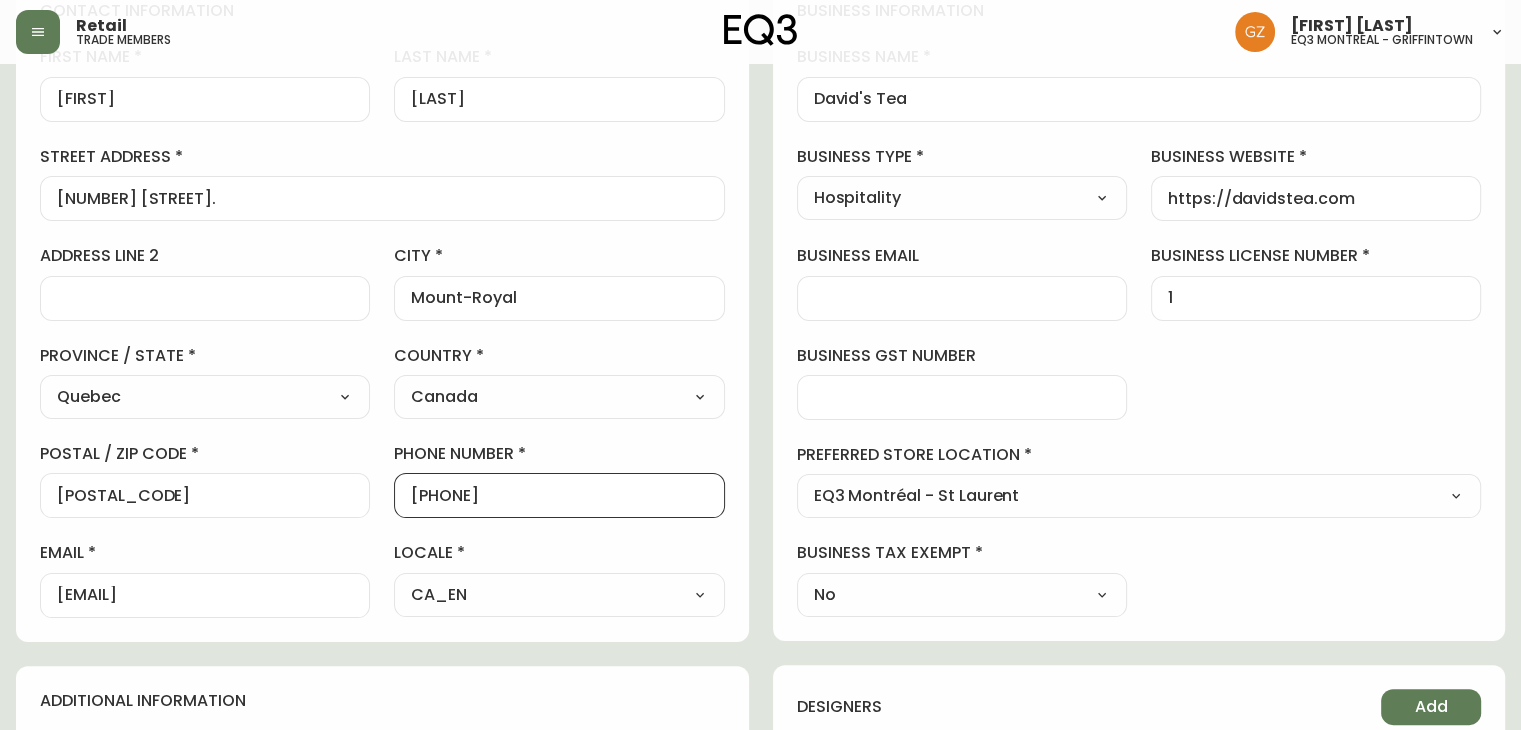 click on "[PHONE]" at bounding box center [559, 495] 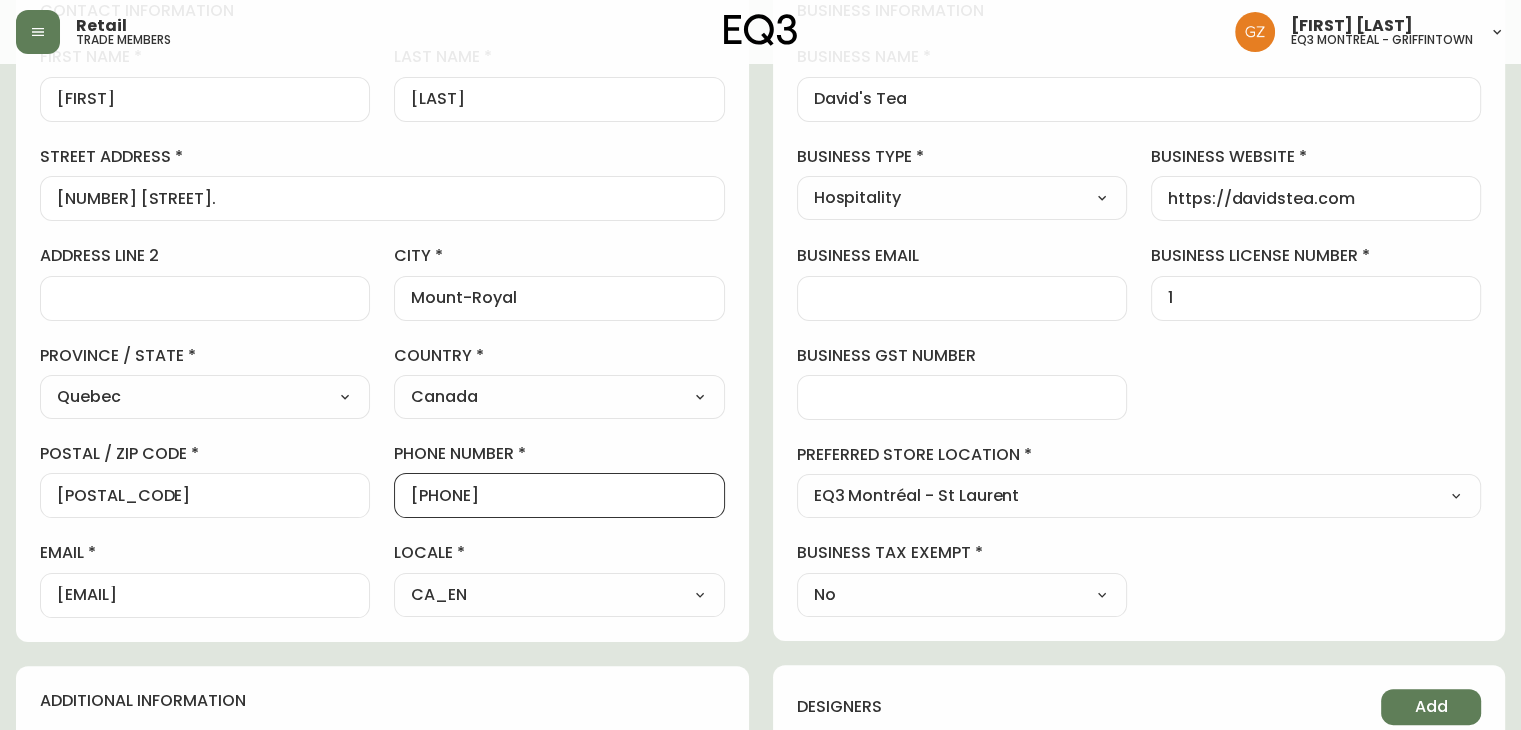 drag, startPoint x: 558, startPoint y: 499, endPoint x: 421, endPoint y: 497, distance: 137.0146 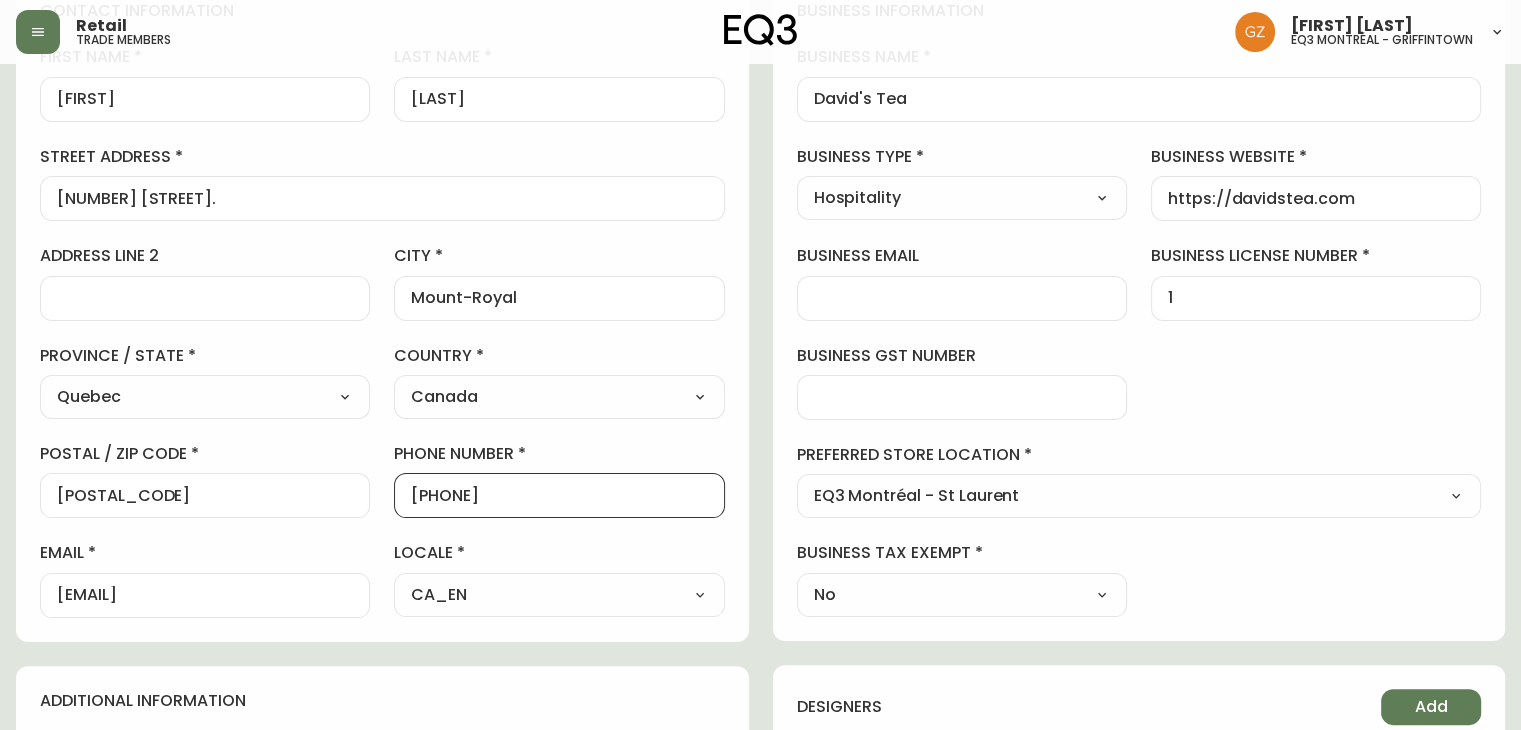 scroll, scrollTop: 0, scrollLeft: 0, axis: both 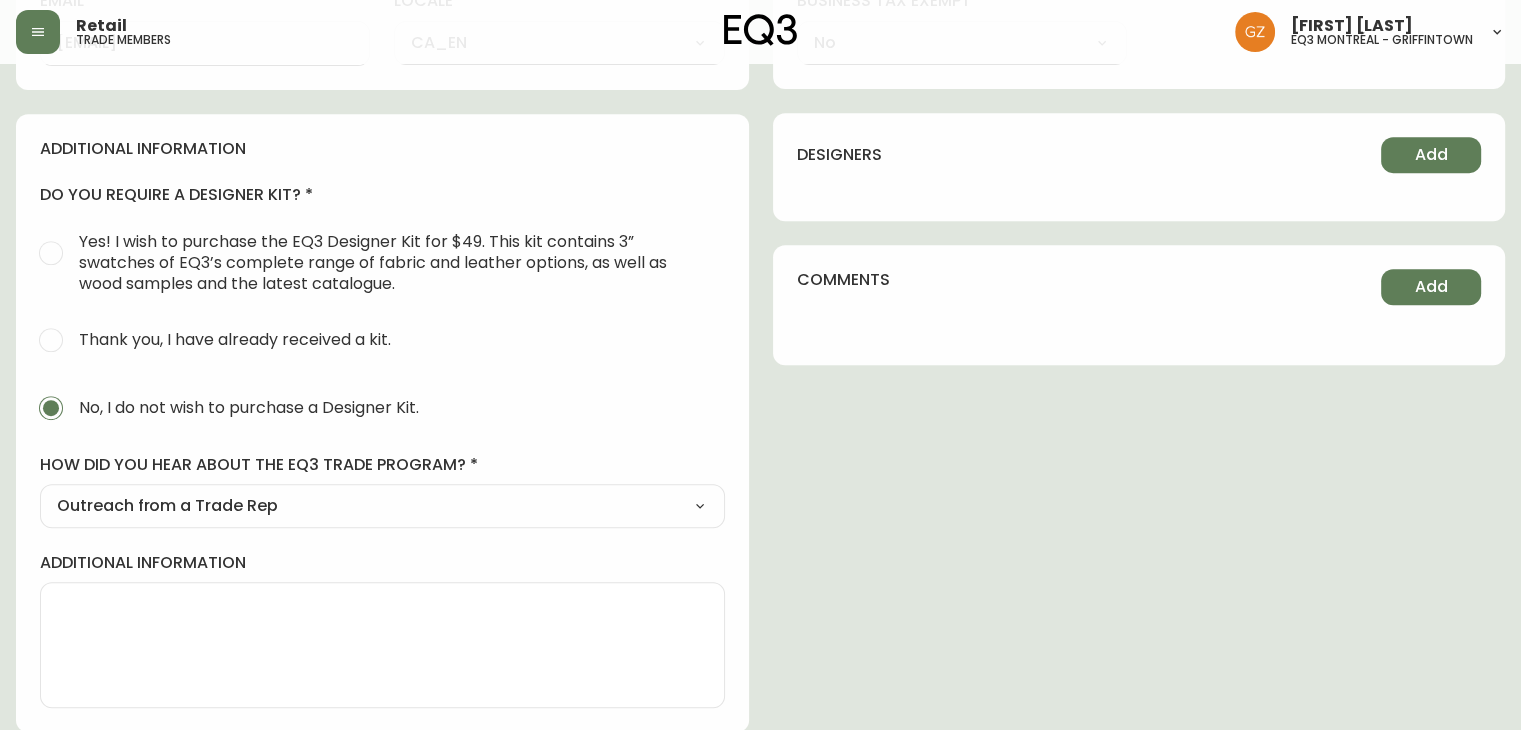 click on "additional information" at bounding box center (382, 645) 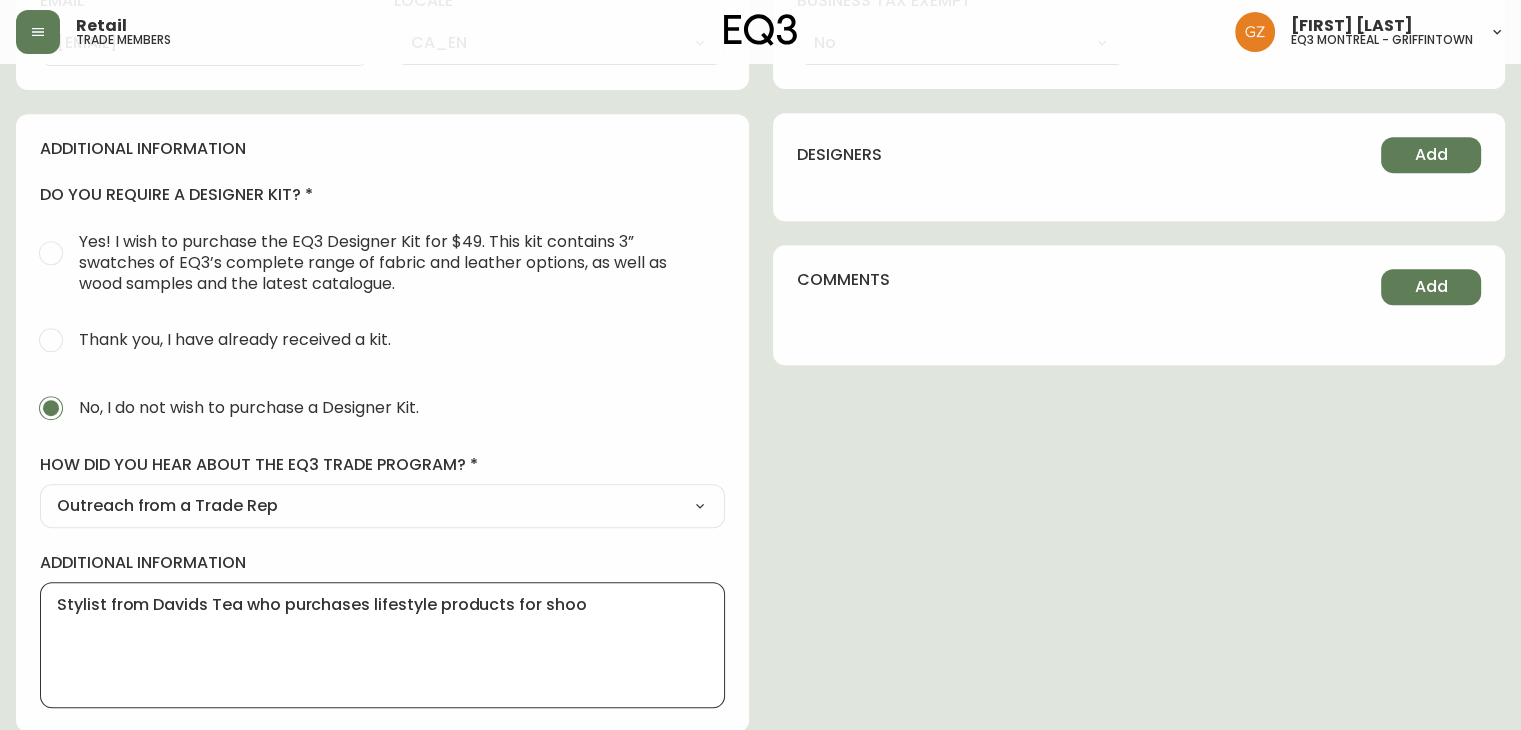 type on "Stylist from Davids Tea who purchases lifestyle products for sho" 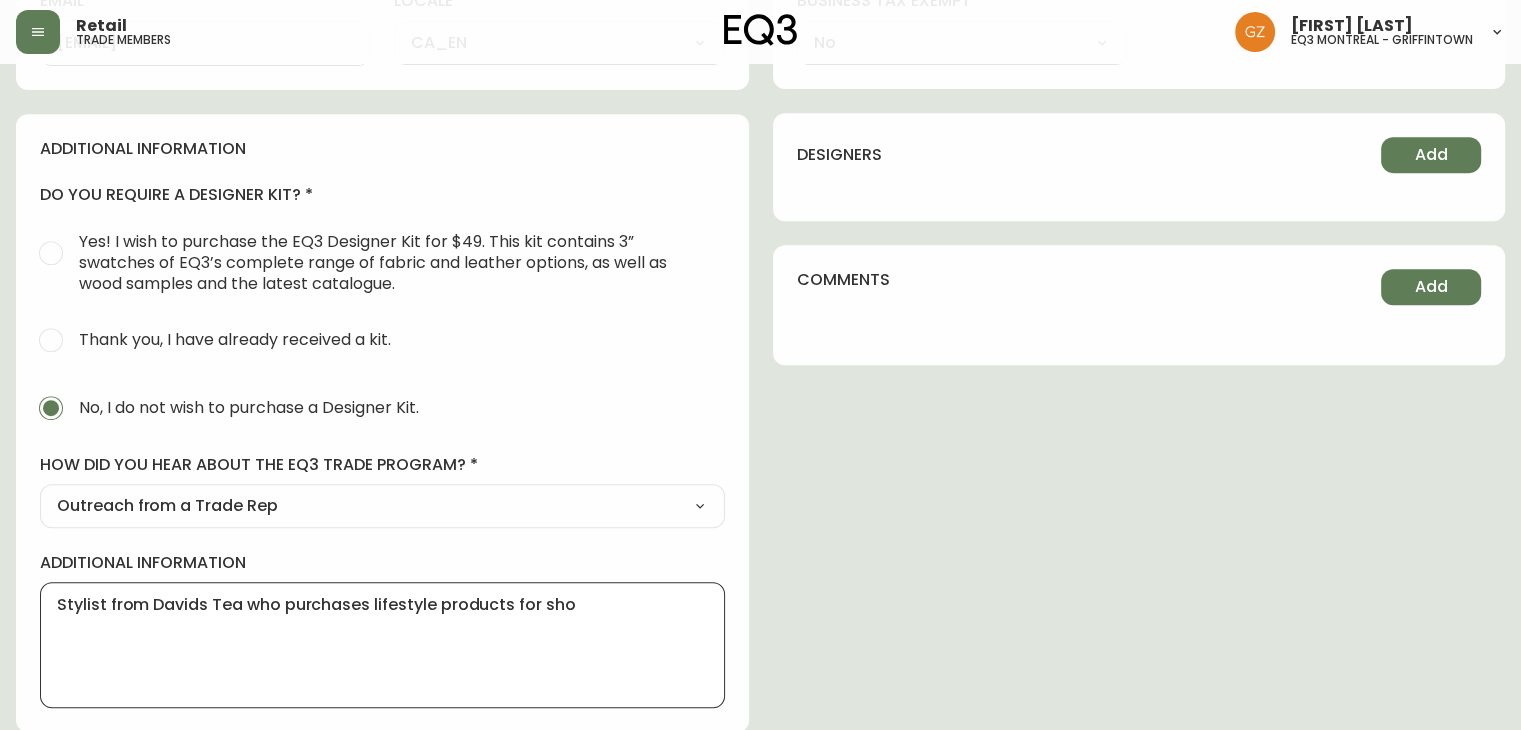 drag, startPoint x: 585, startPoint y: 608, endPoint x: 0, endPoint y: 617, distance: 585.0692 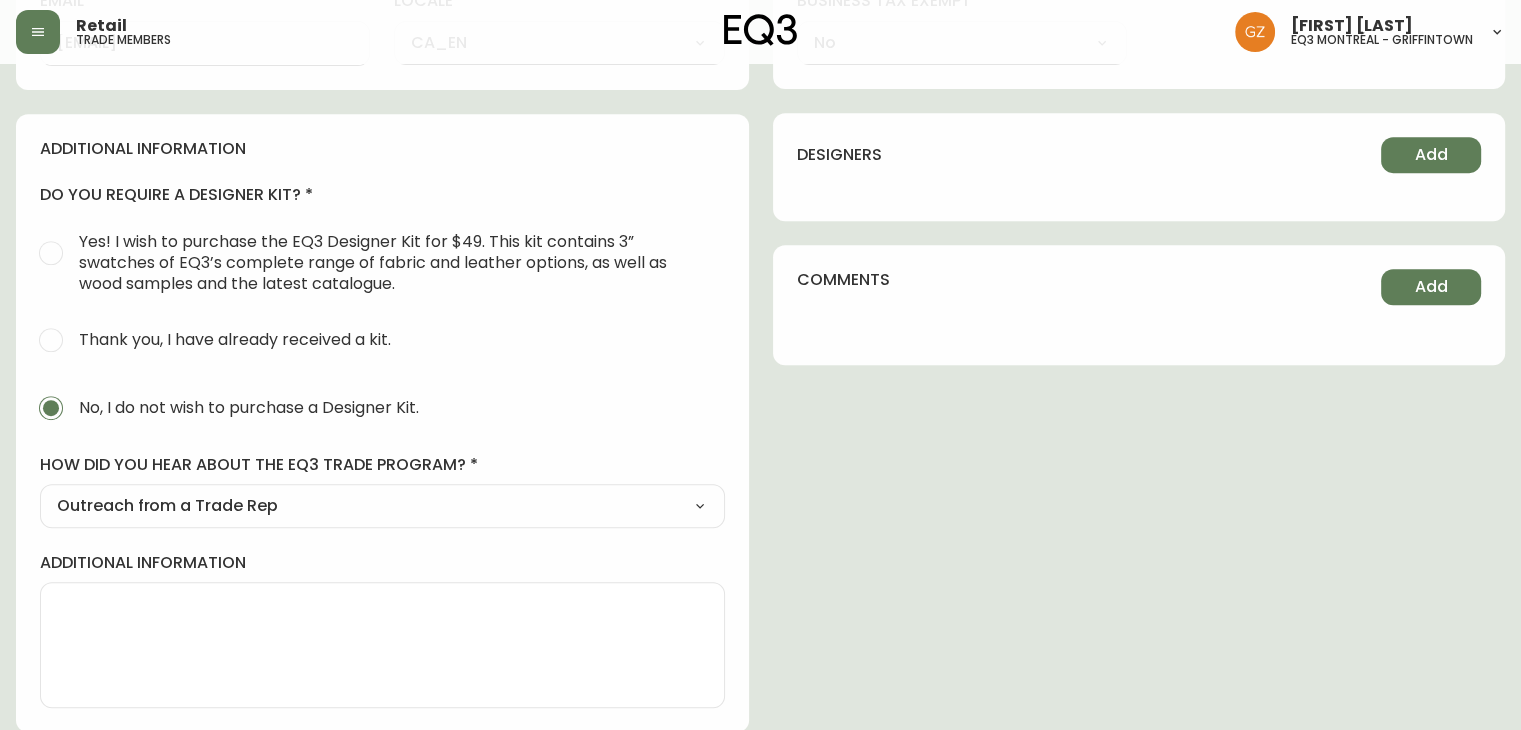 drag, startPoint x: 175, startPoint y: 497, endPoint x: 224, endPoint y: 452, distance: 66.52819 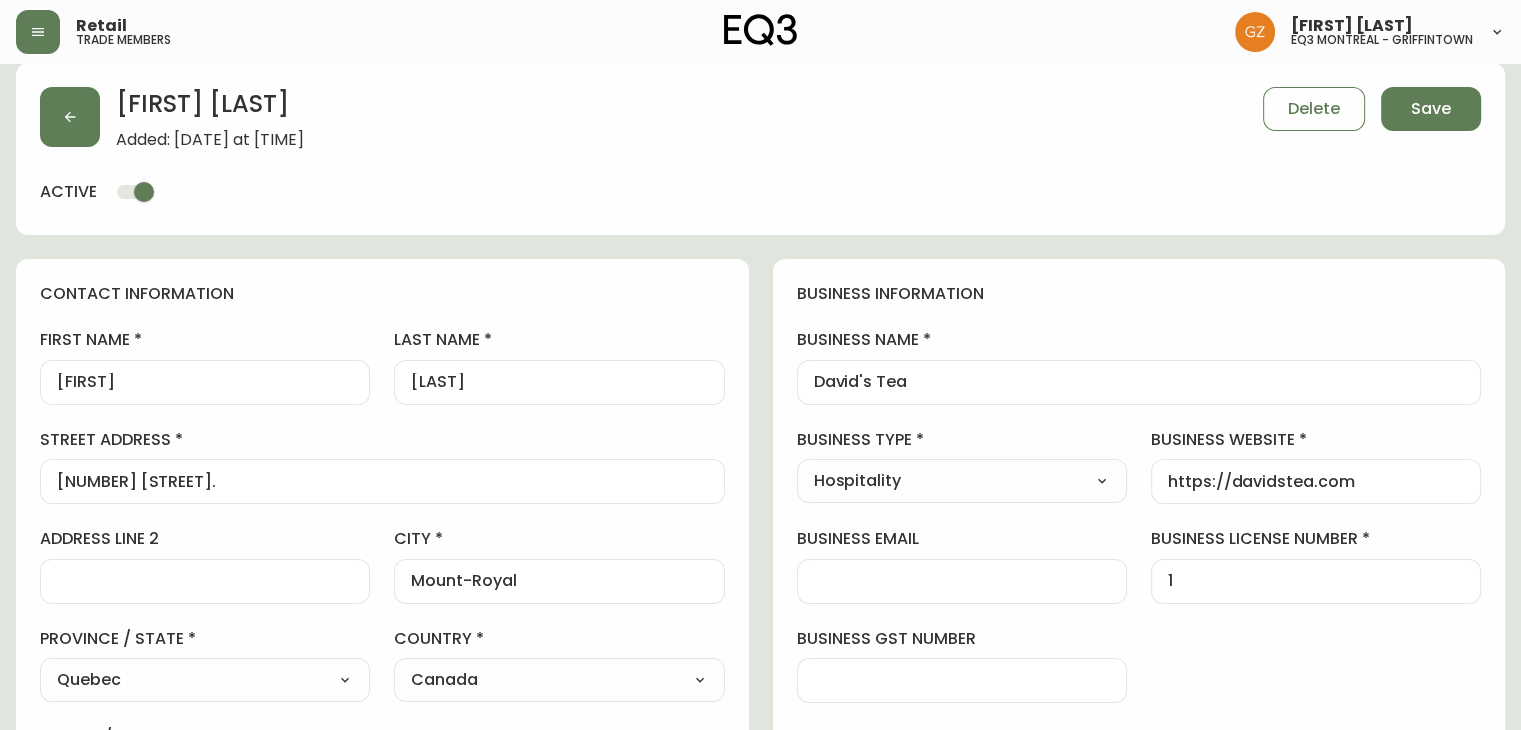 scroll, scrollTop: 0, scrollLeft: 0, axis: both 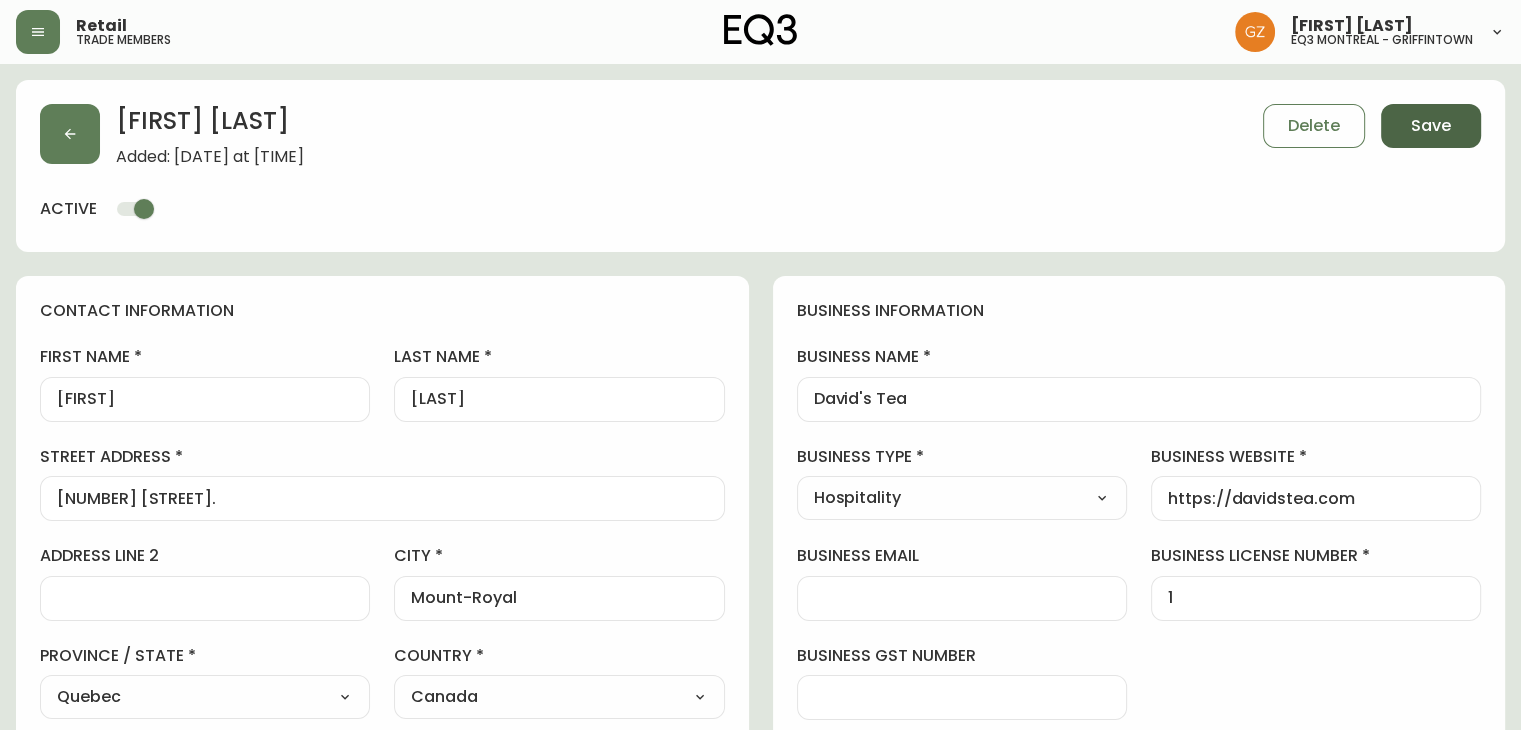 click on "Save" at bounding box center (1431, 126) 